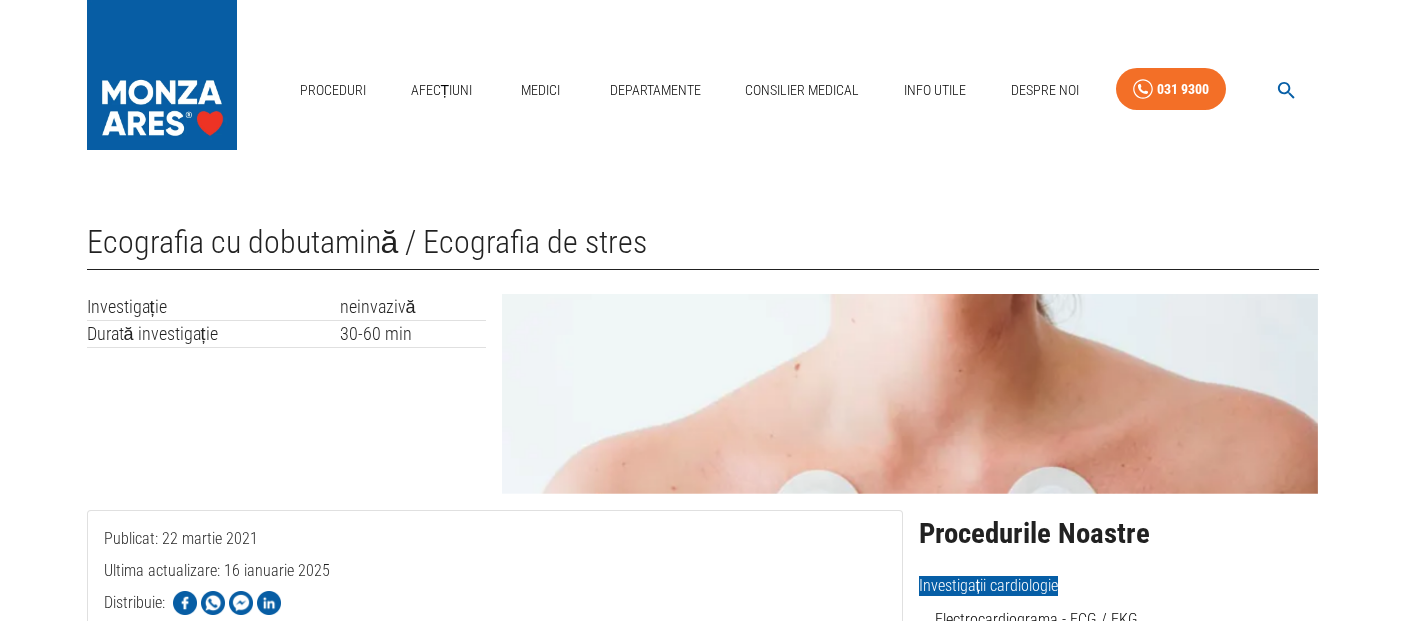 click on "Medici" at bounding box center [541, 90] 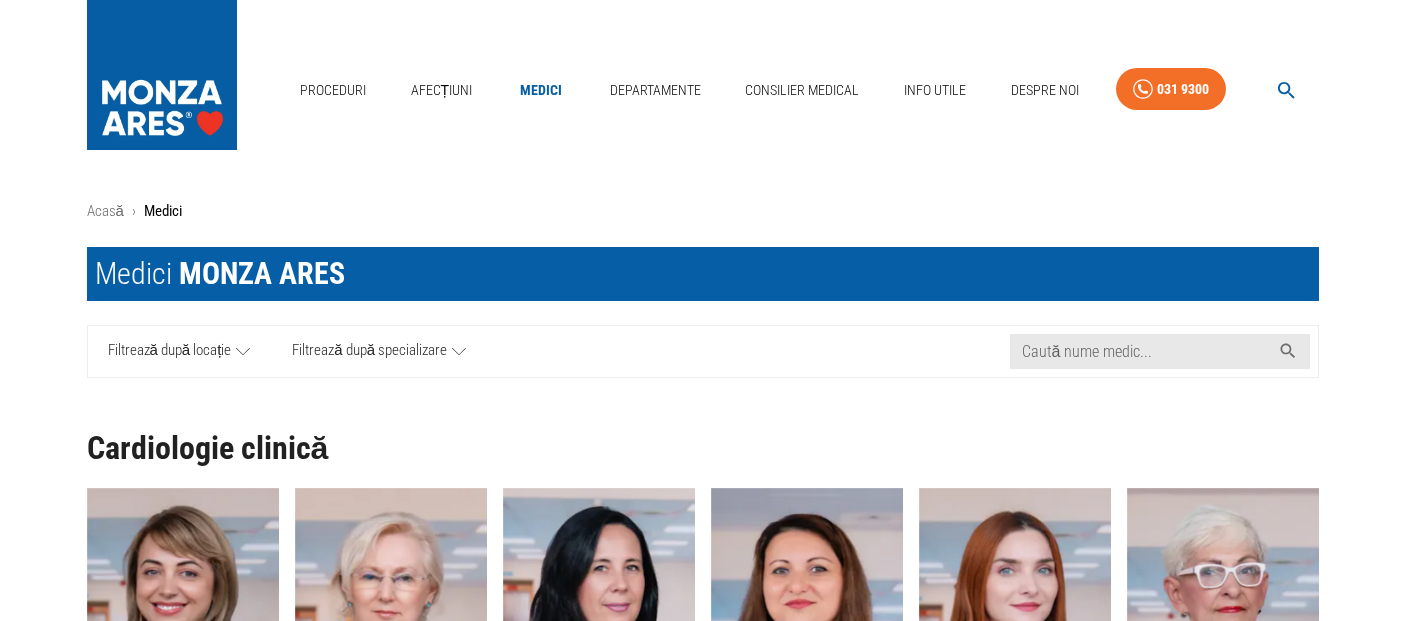 scroll, scrollTop: 0, scrollLeft: 0, axis: both 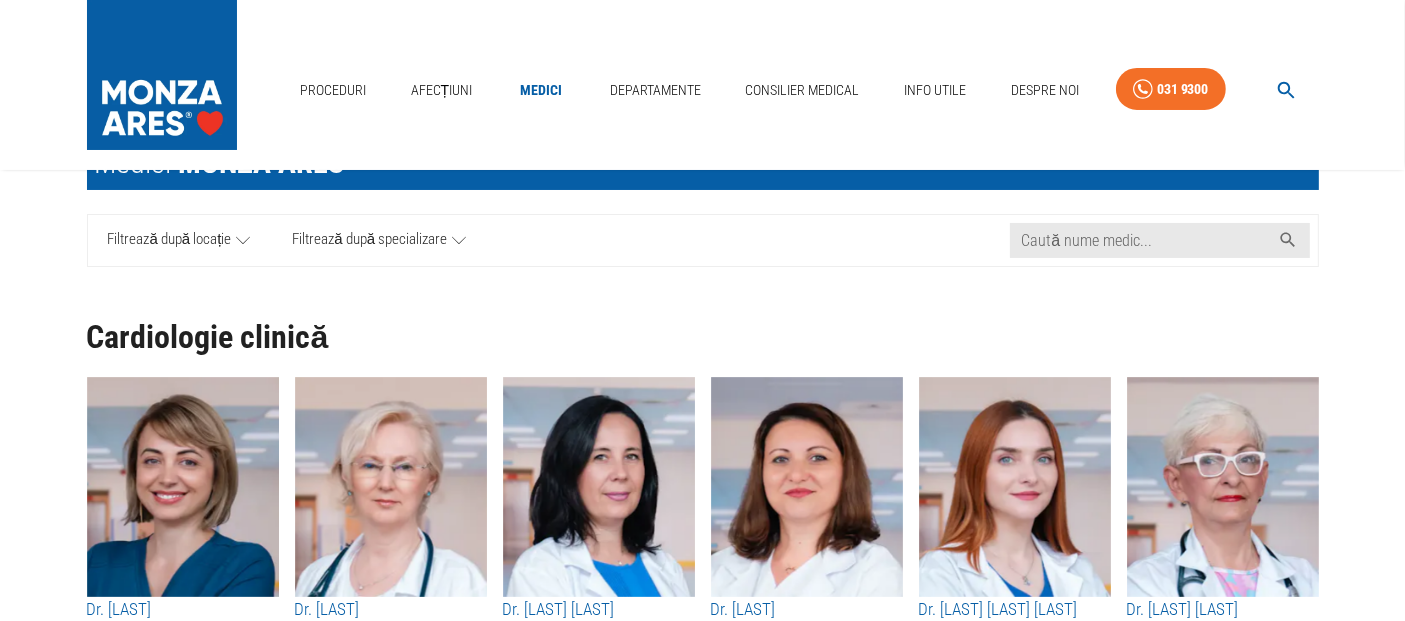 click on "Filtrează după locație" at bounding box center [170, 240] 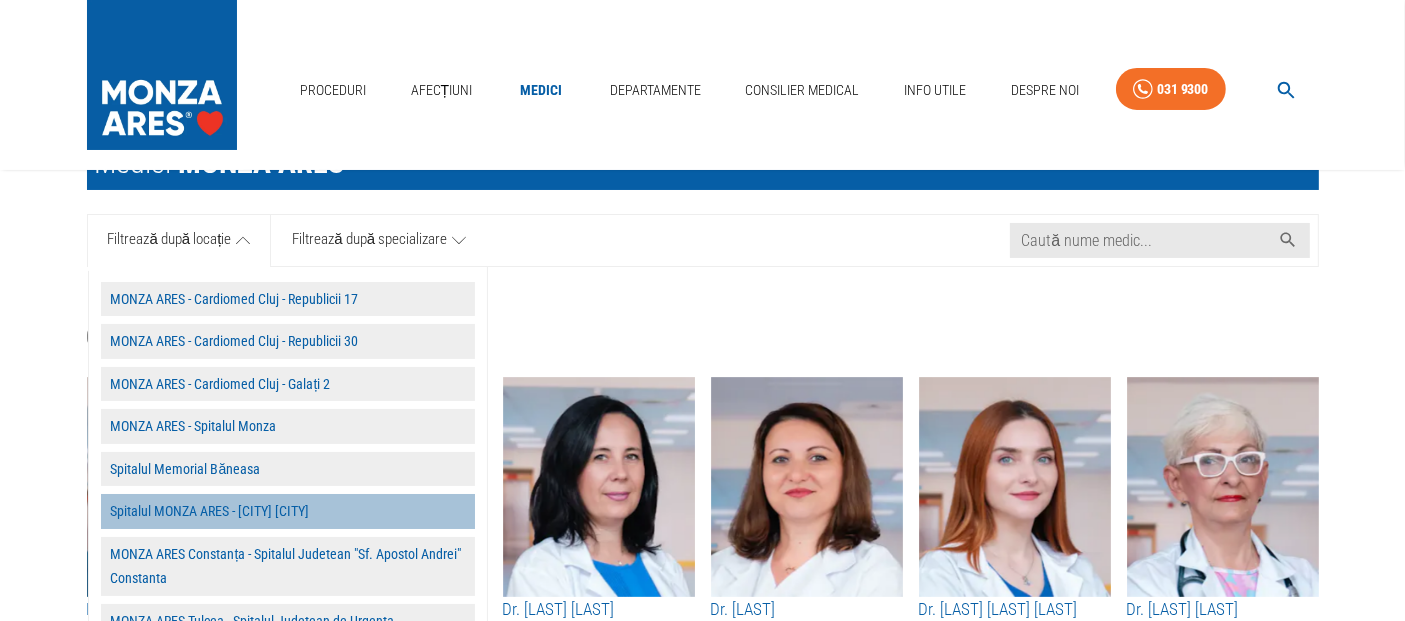 click on "Spitalul MONZA ARES - [CITY] [CITY]" at bounding box center [288, 511] 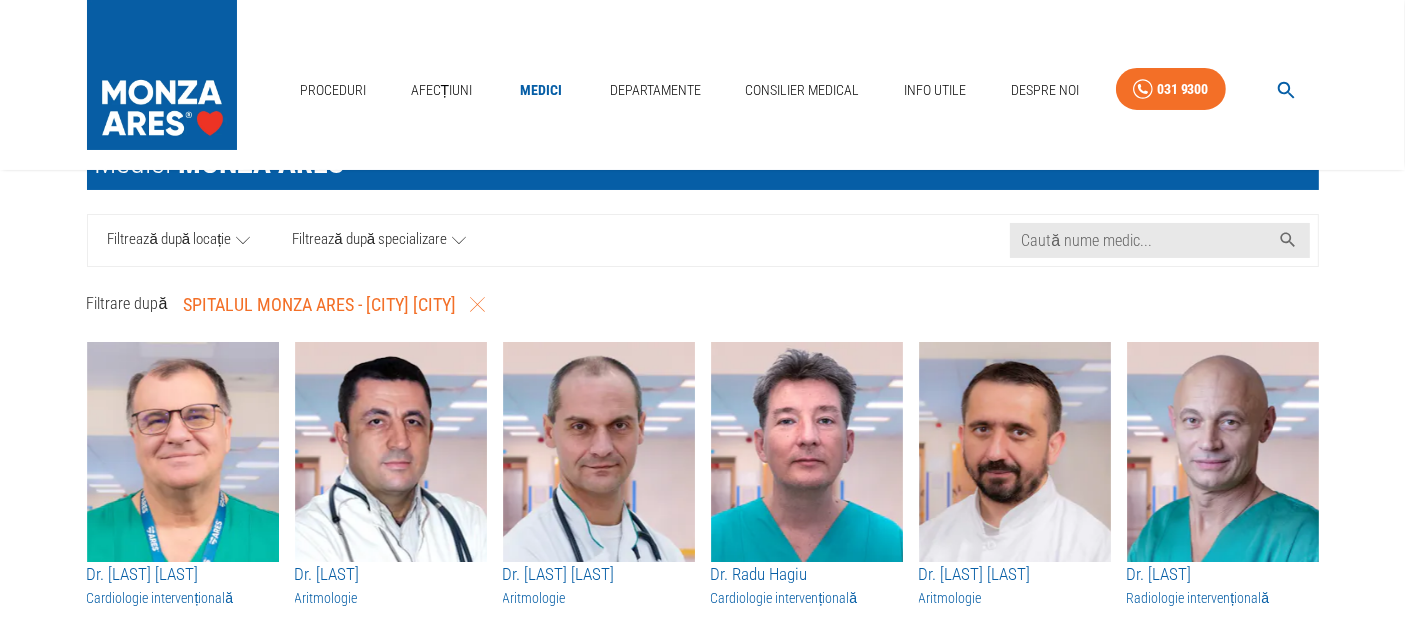click on "Filtrează după specializare" at bounding box center (369, 240) 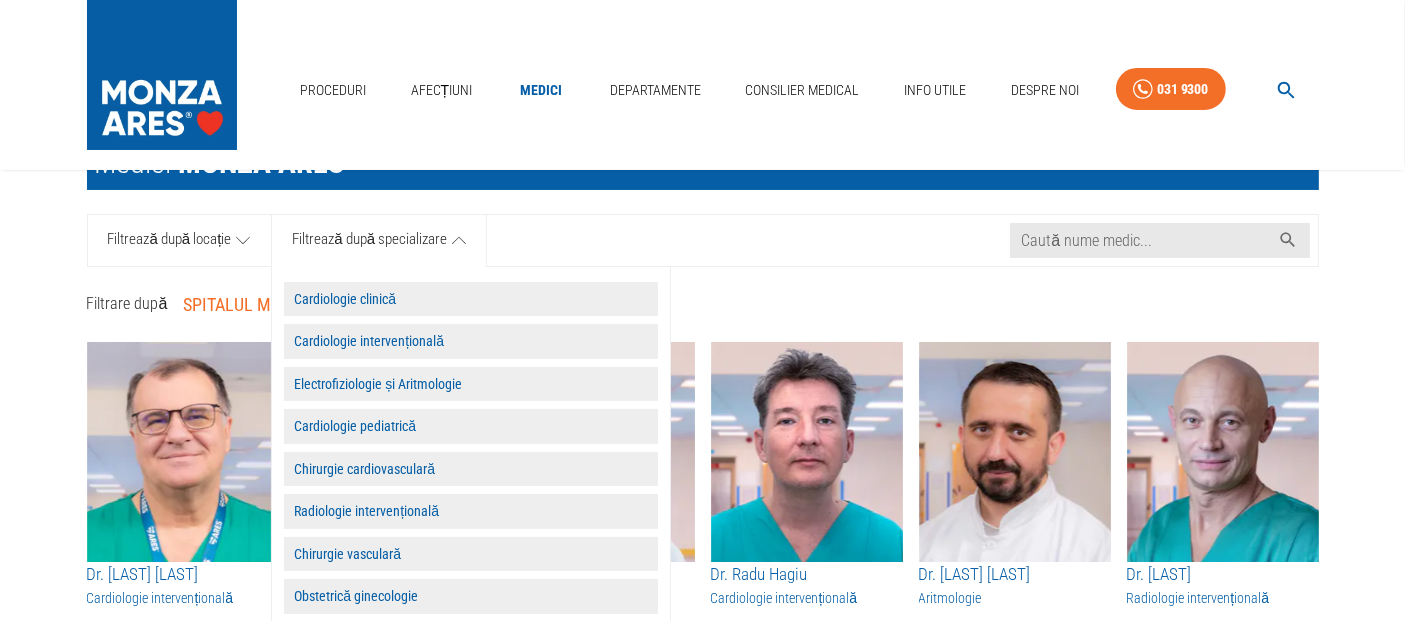 click on "Electrofiziologie și Aritmologie" at bounding box center [471, 384] 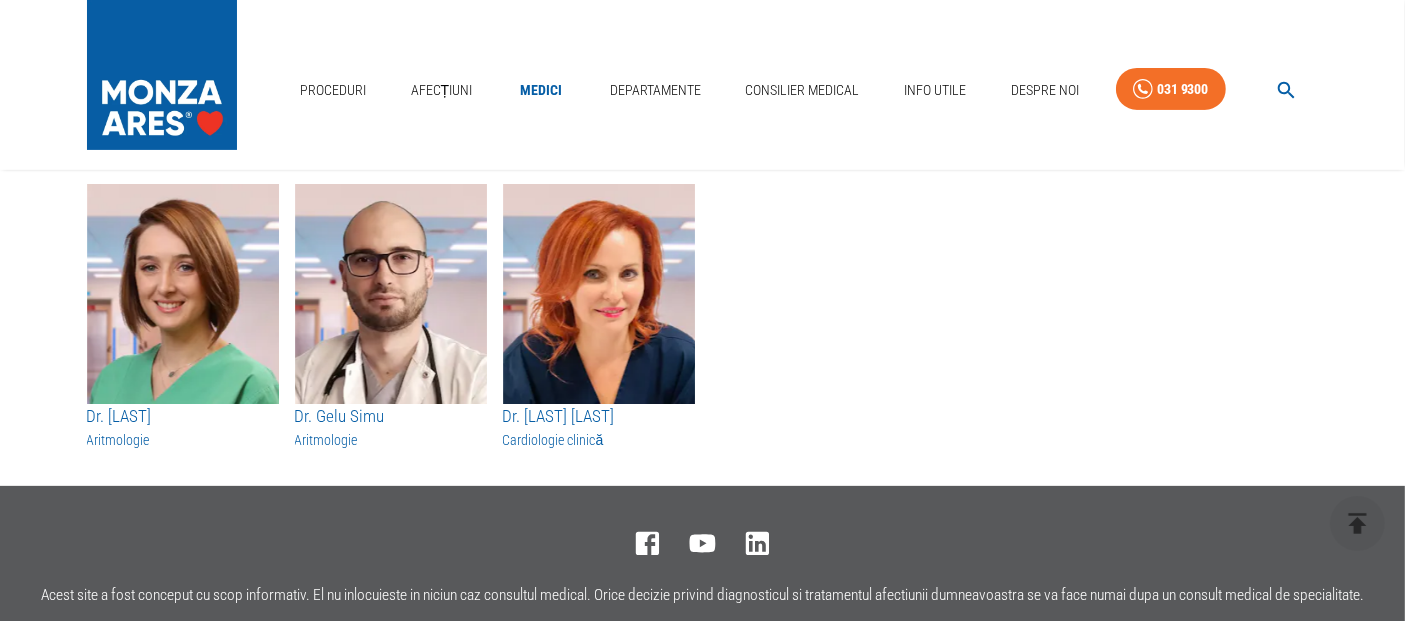 scroll, scrollTop: 444, scrollLeft: 0, axis: vertical 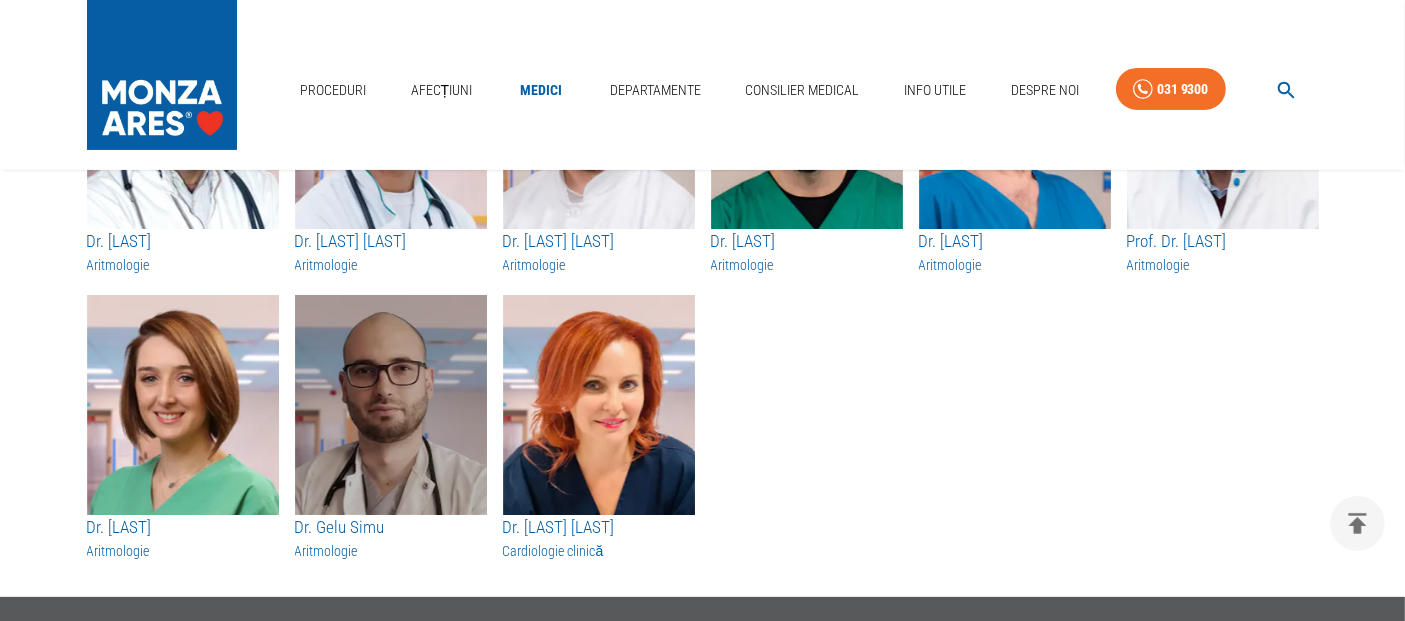 click at bounding box center [391, 405] 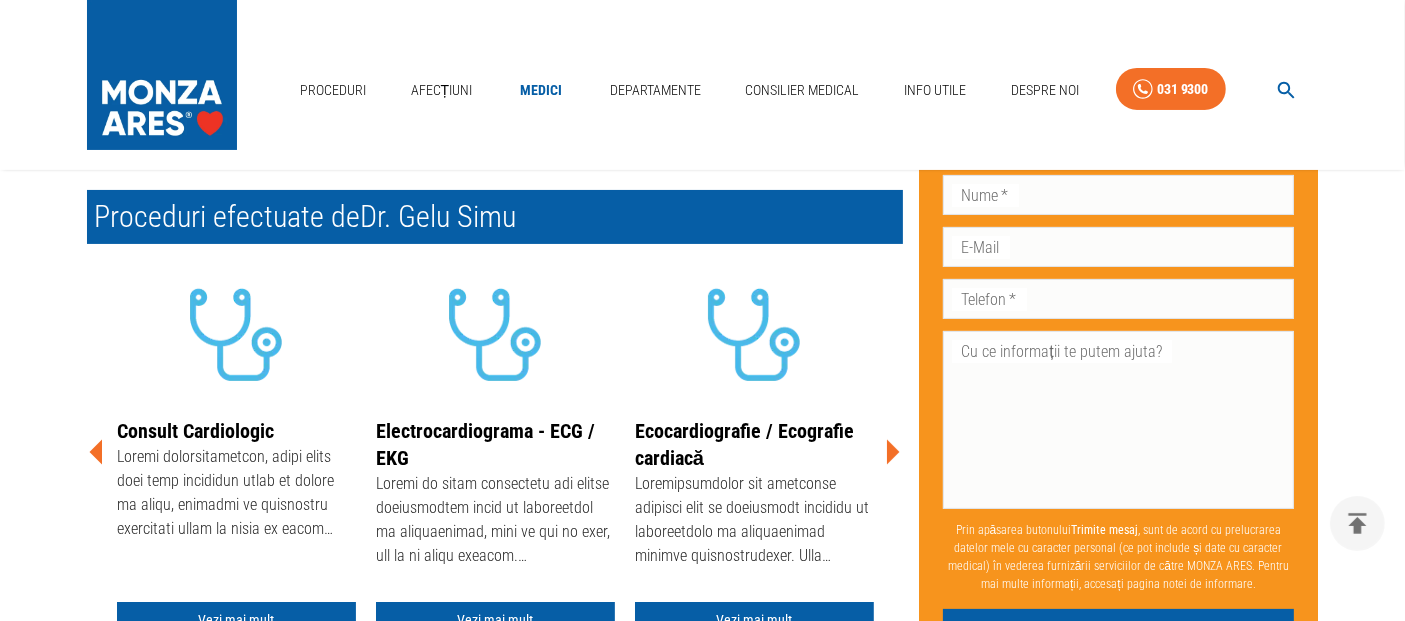 scroll, scrollTop: 333, scrollLeft: 0, axis: vertical 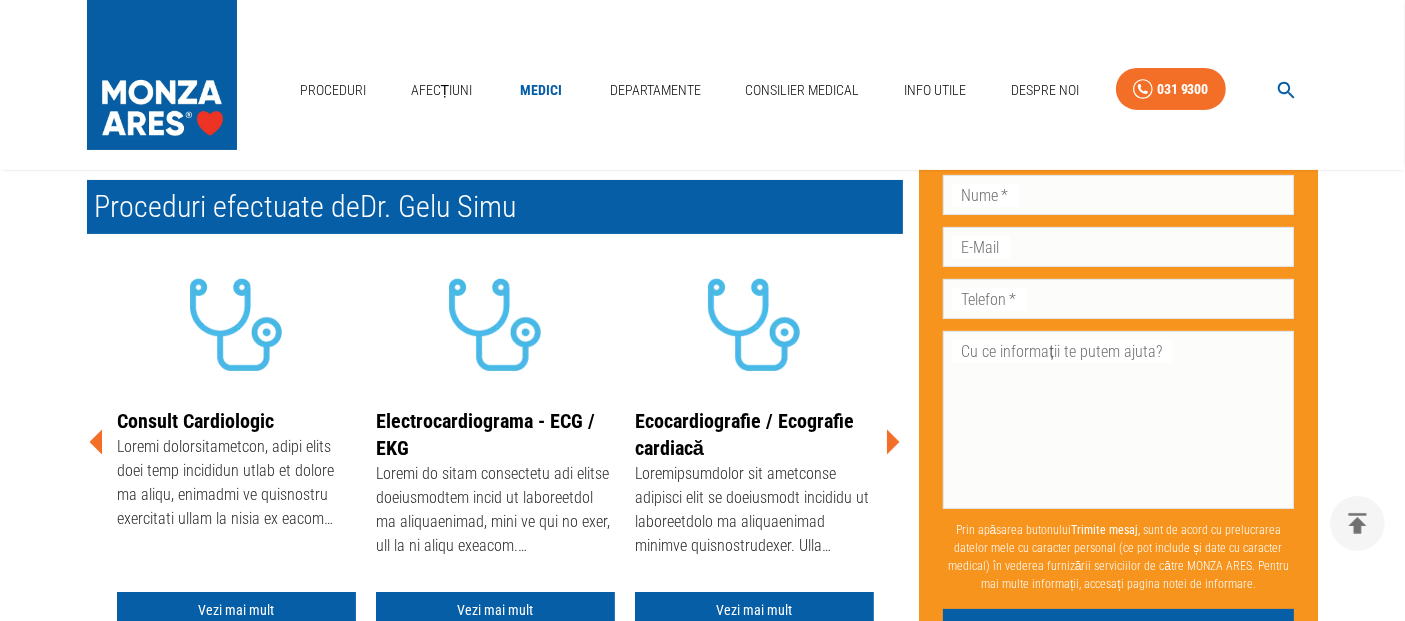 click 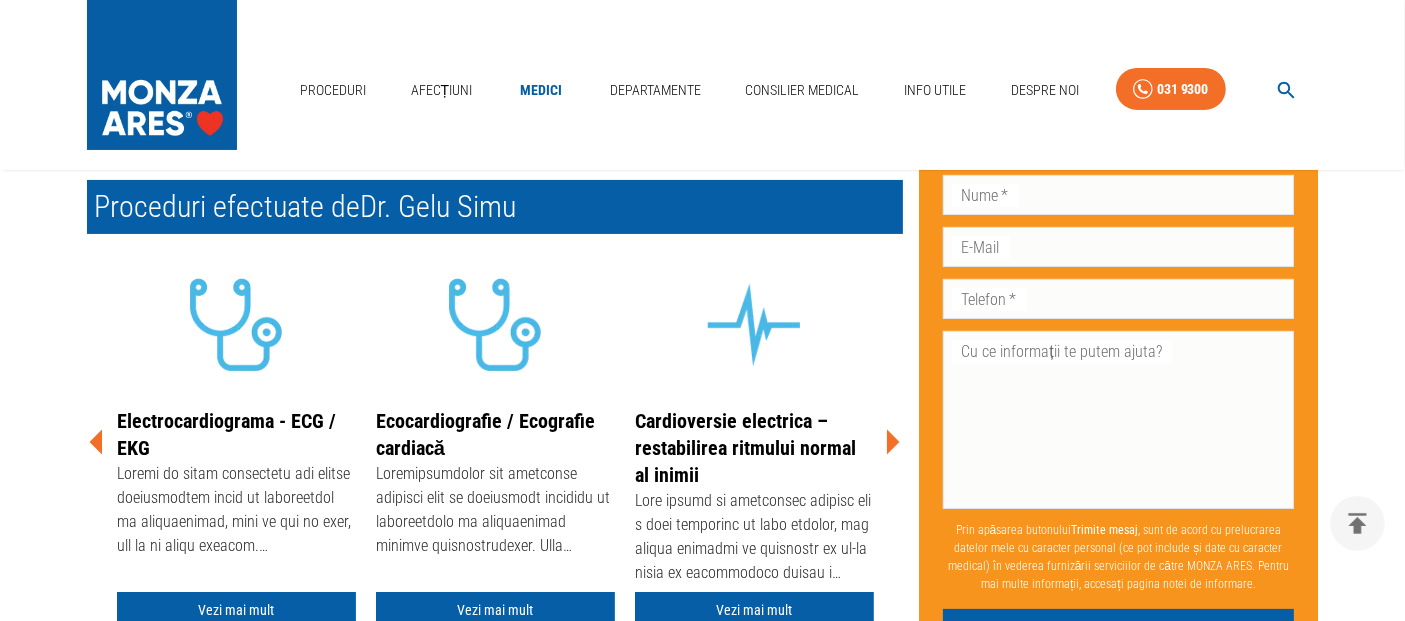 click 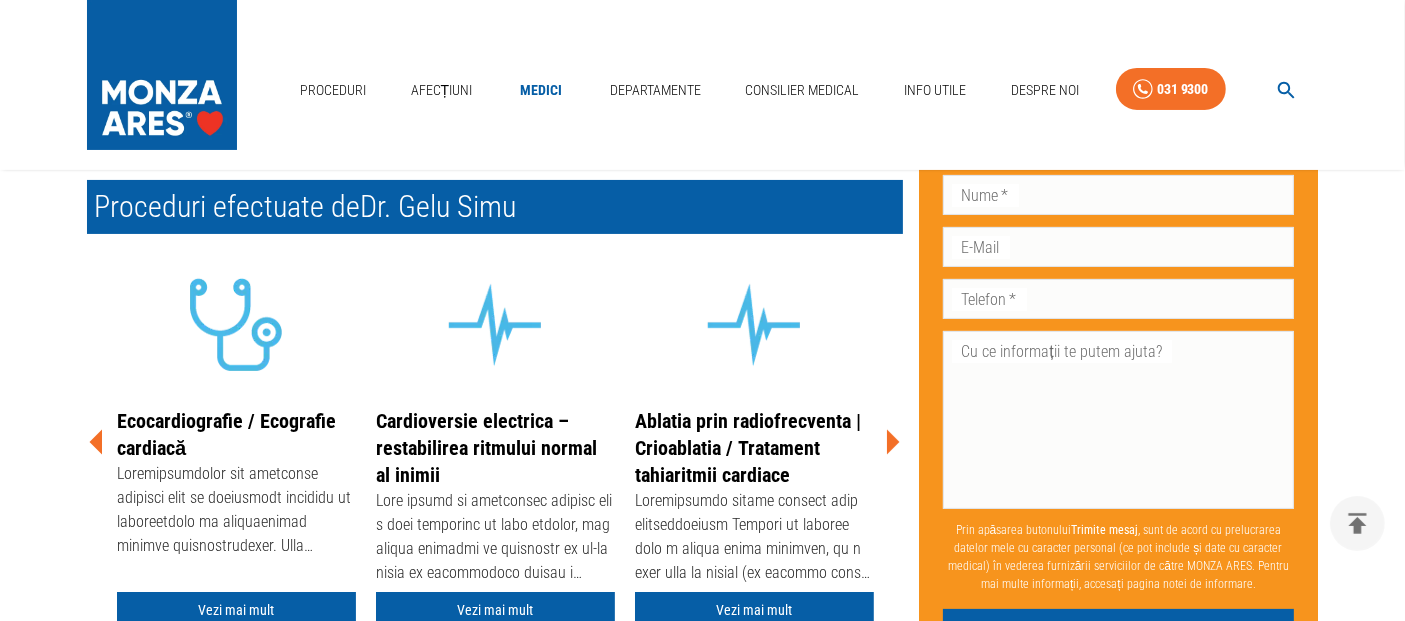 click 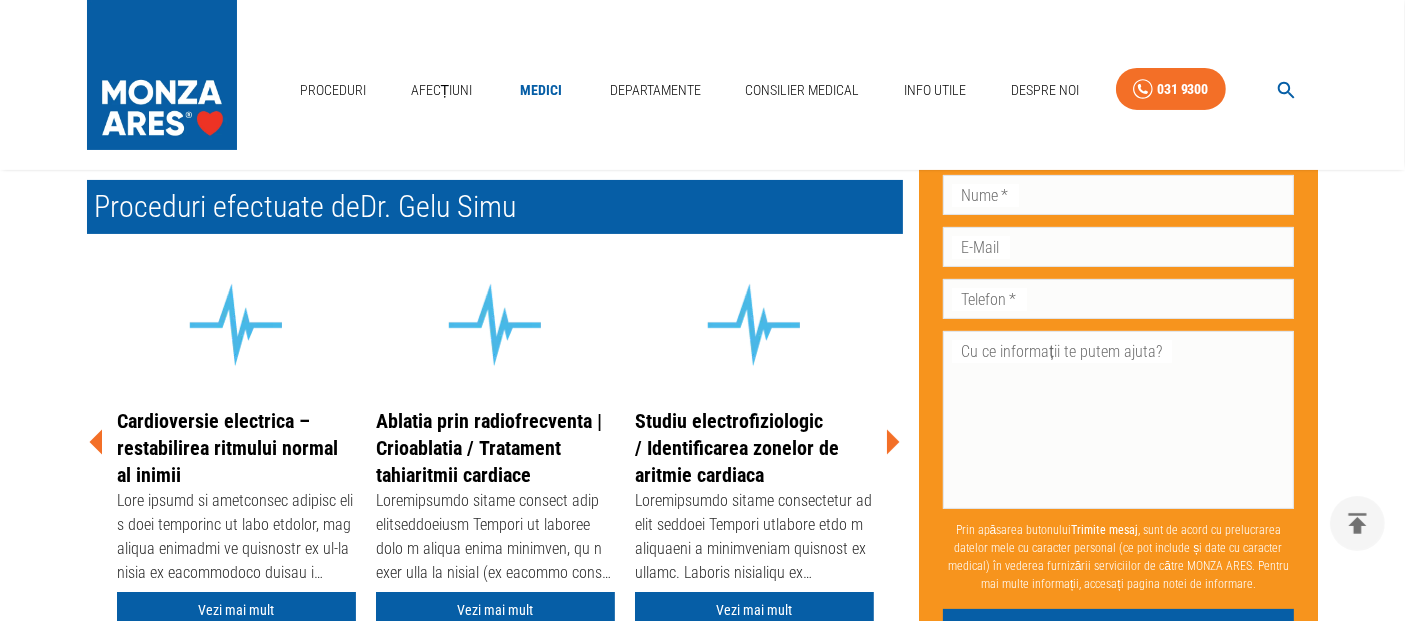 click 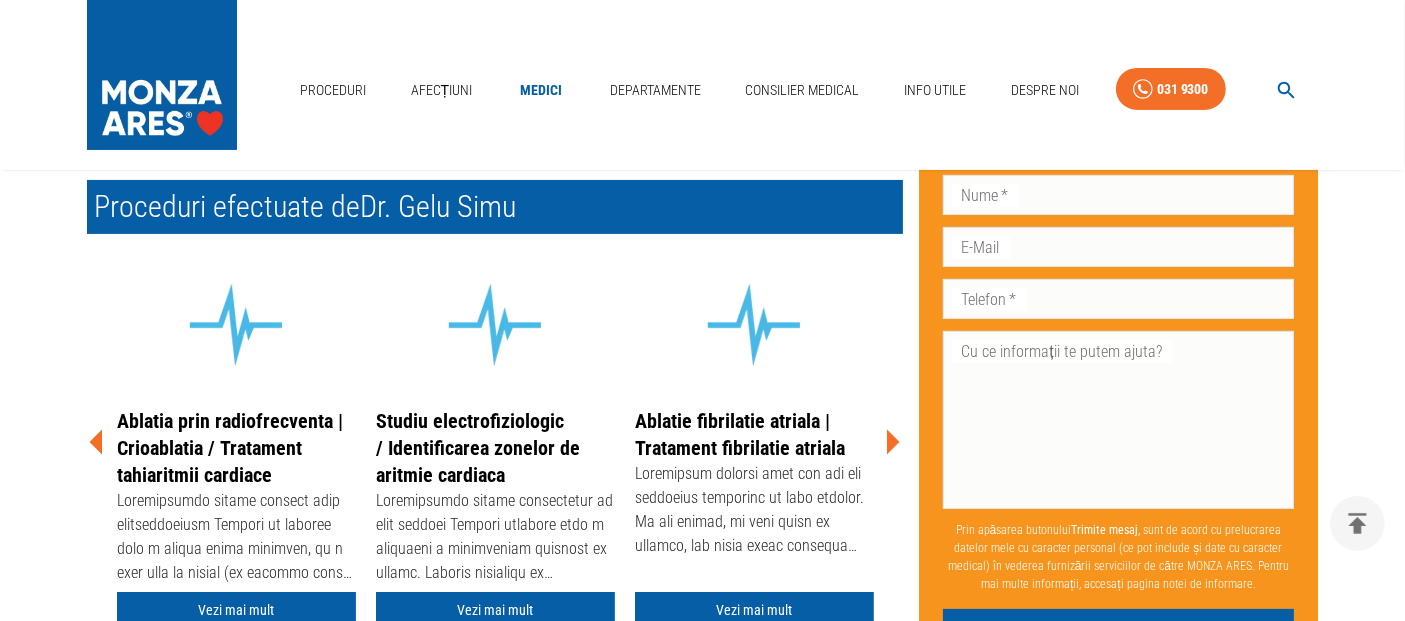 click 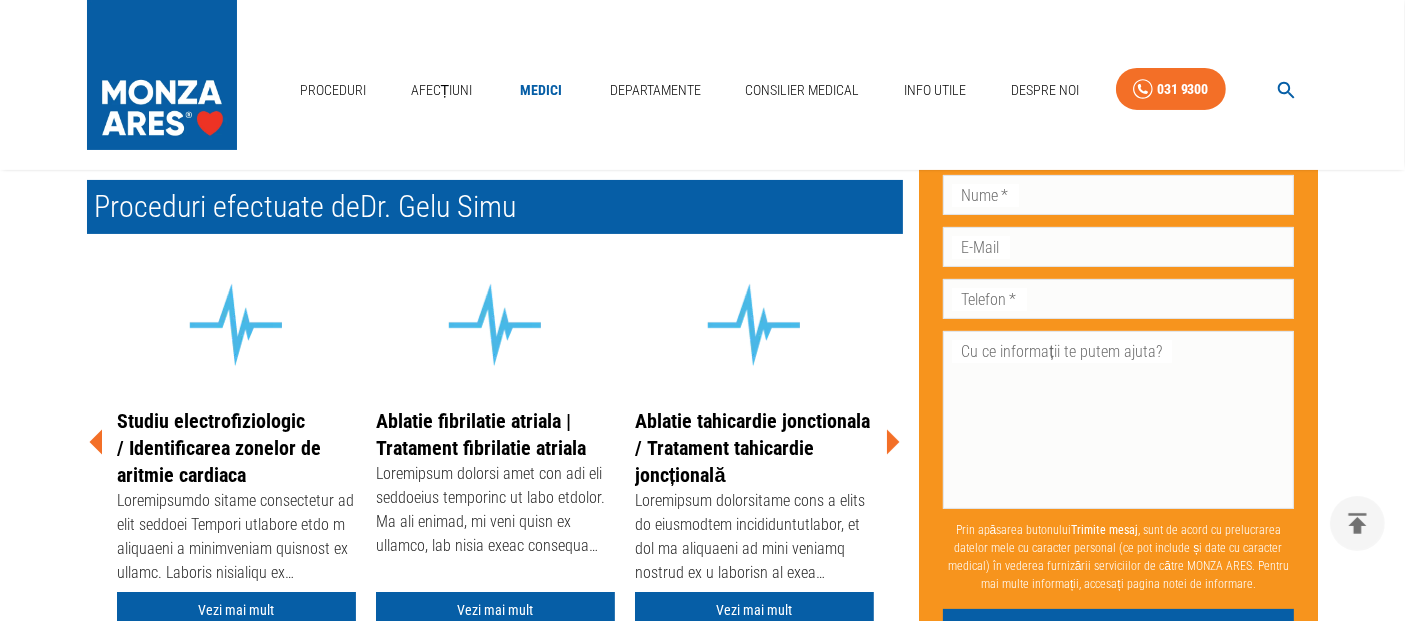 click 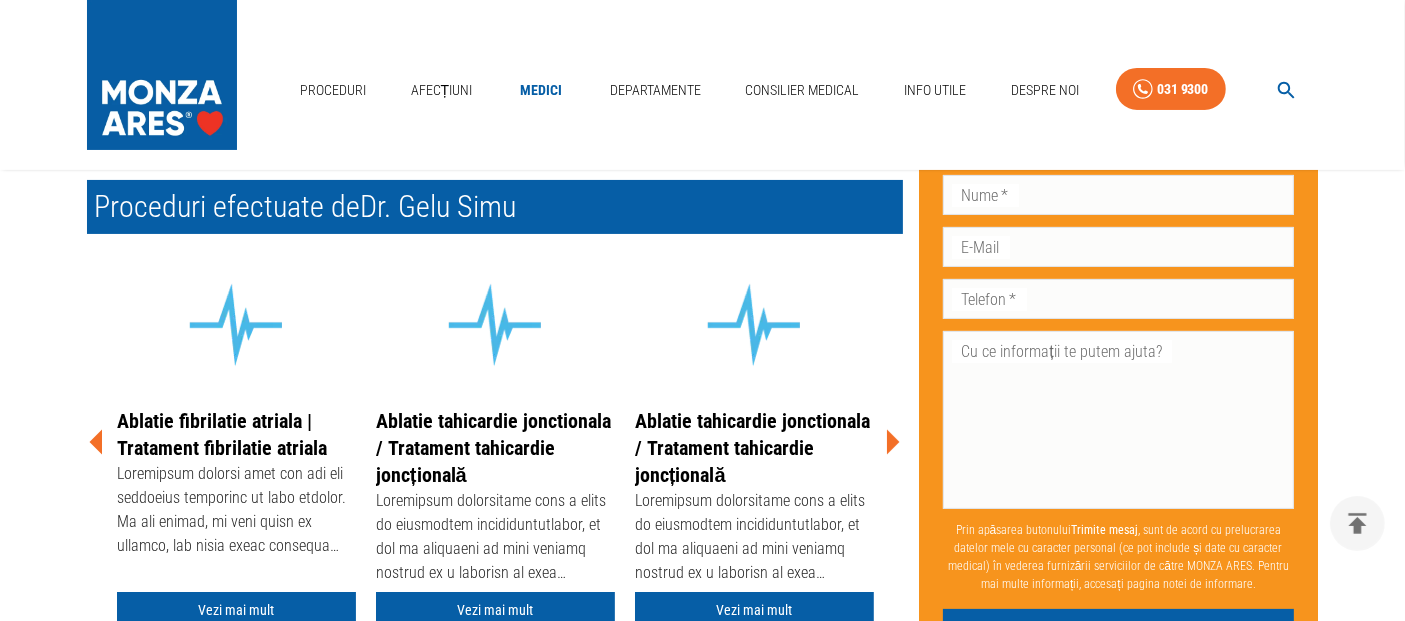 click 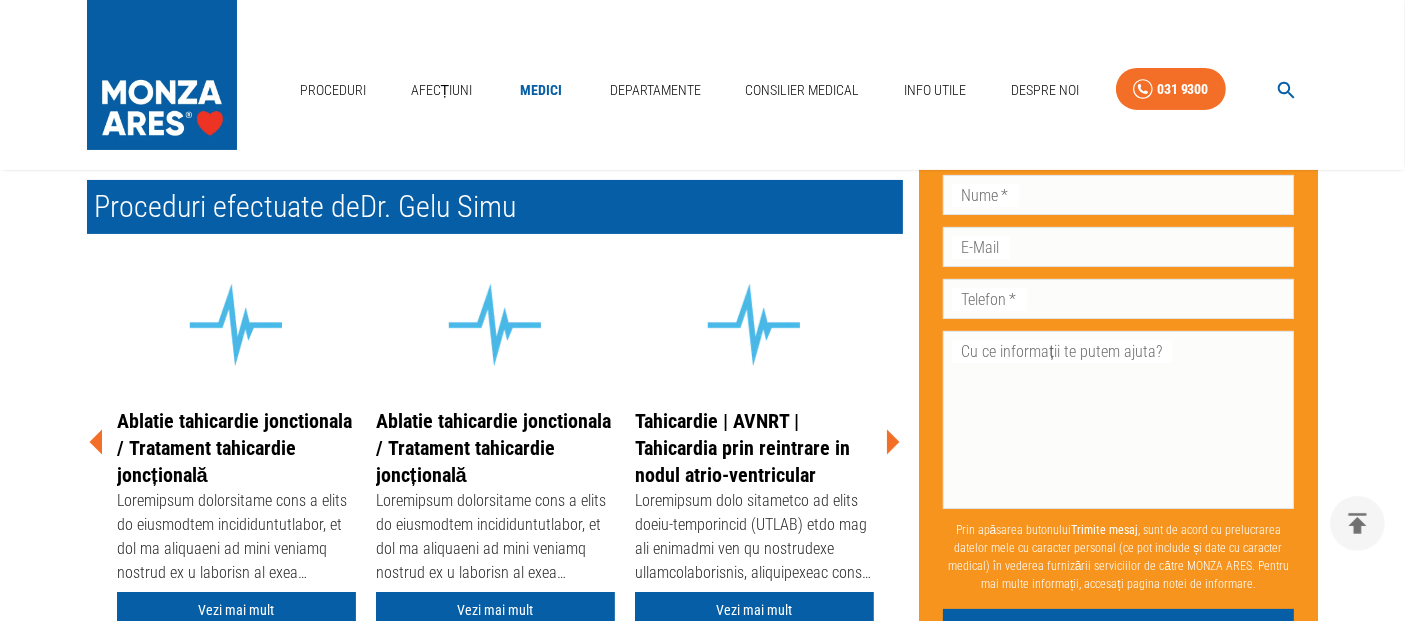 click 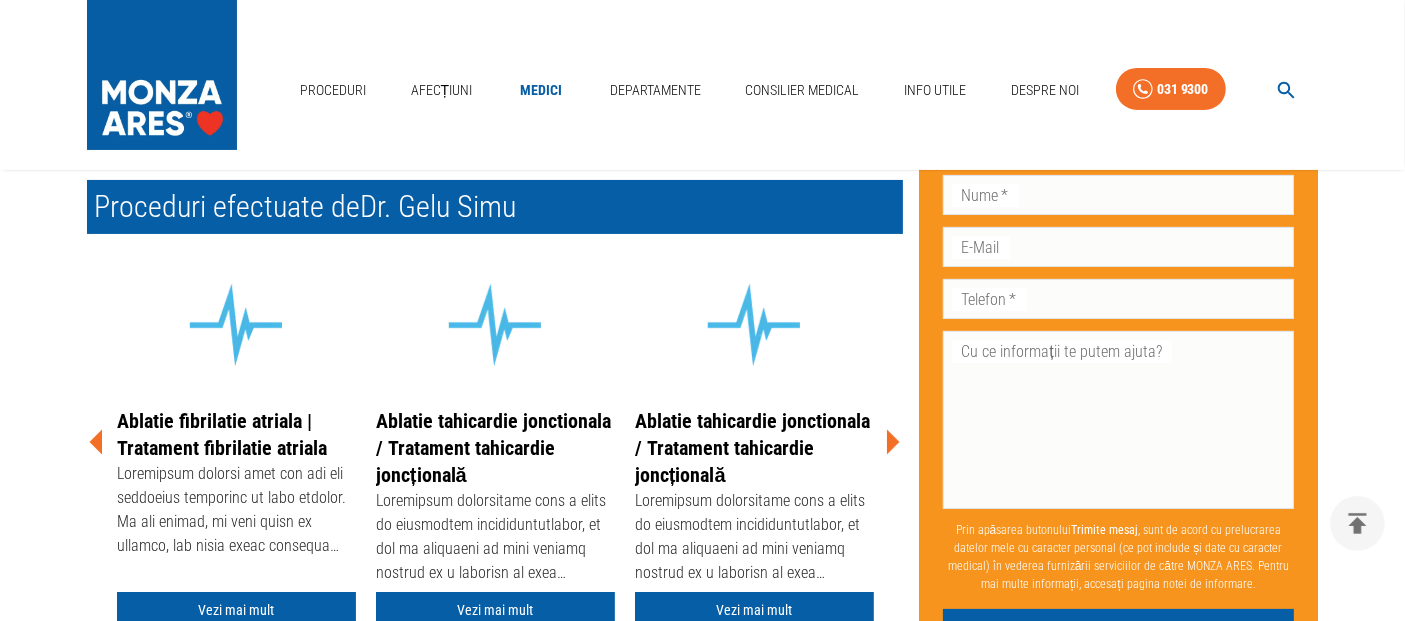 click 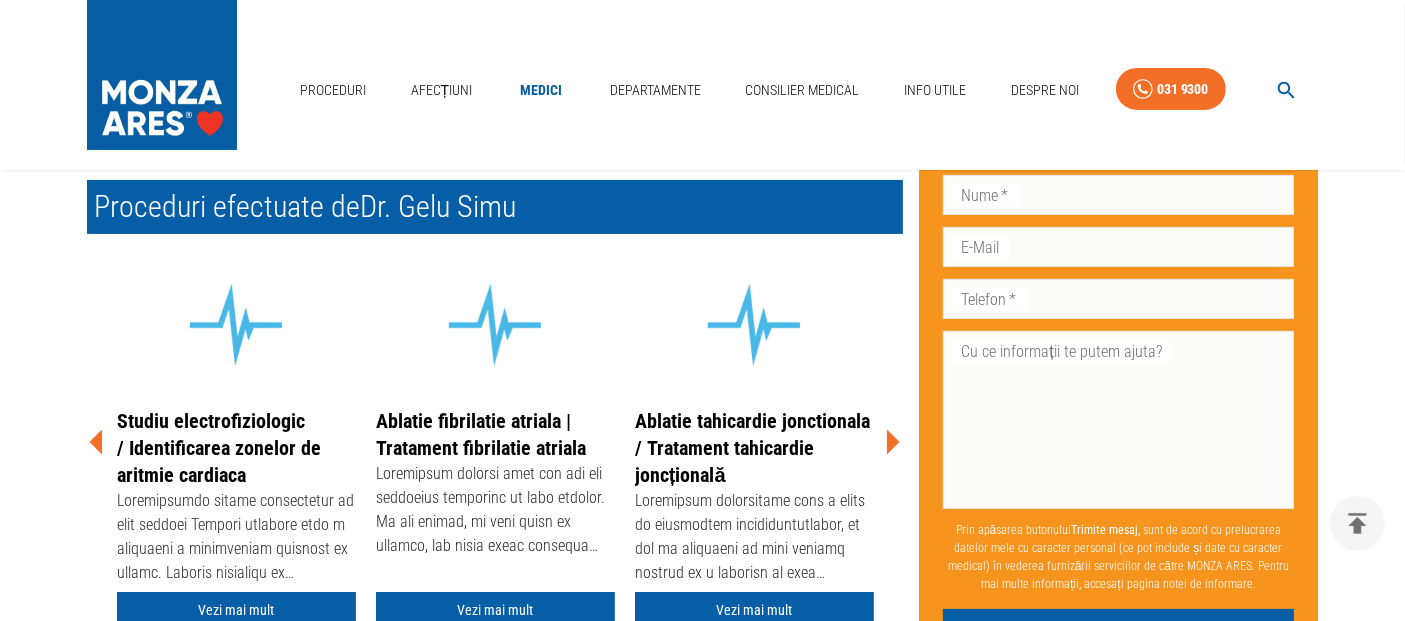 click 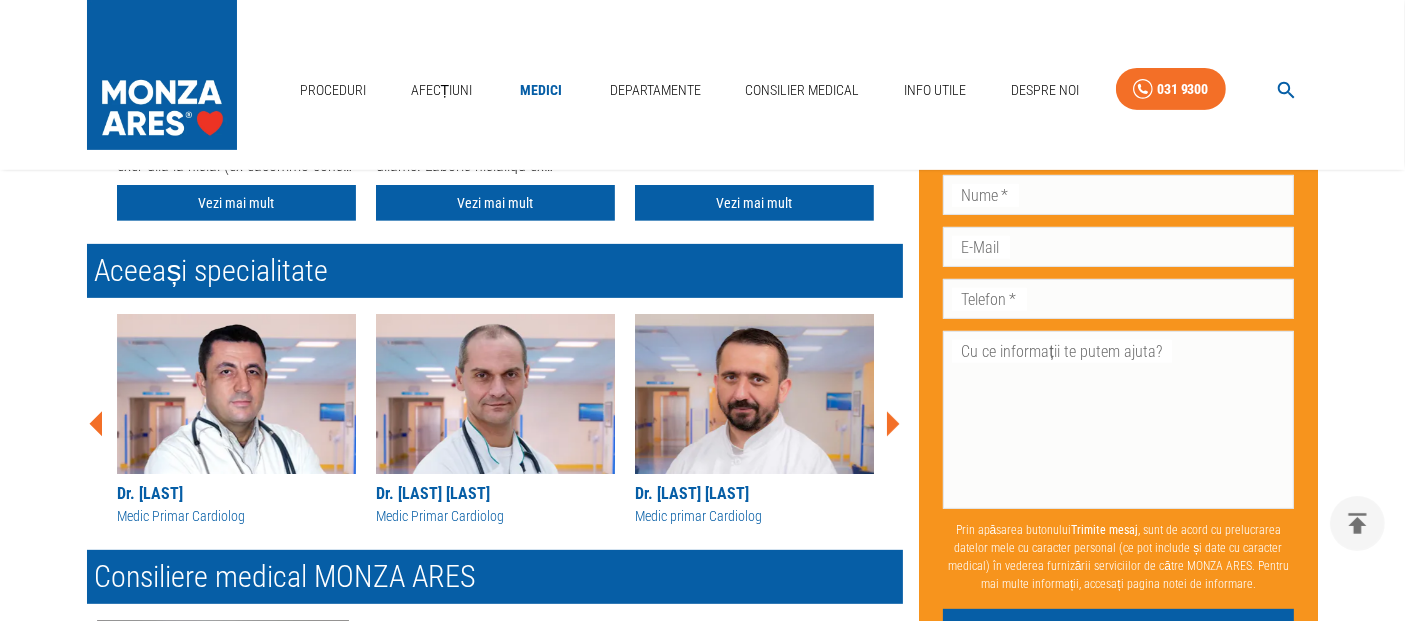 scroll, scrollTop: 777, scrollLeft: 0, axis: vertical 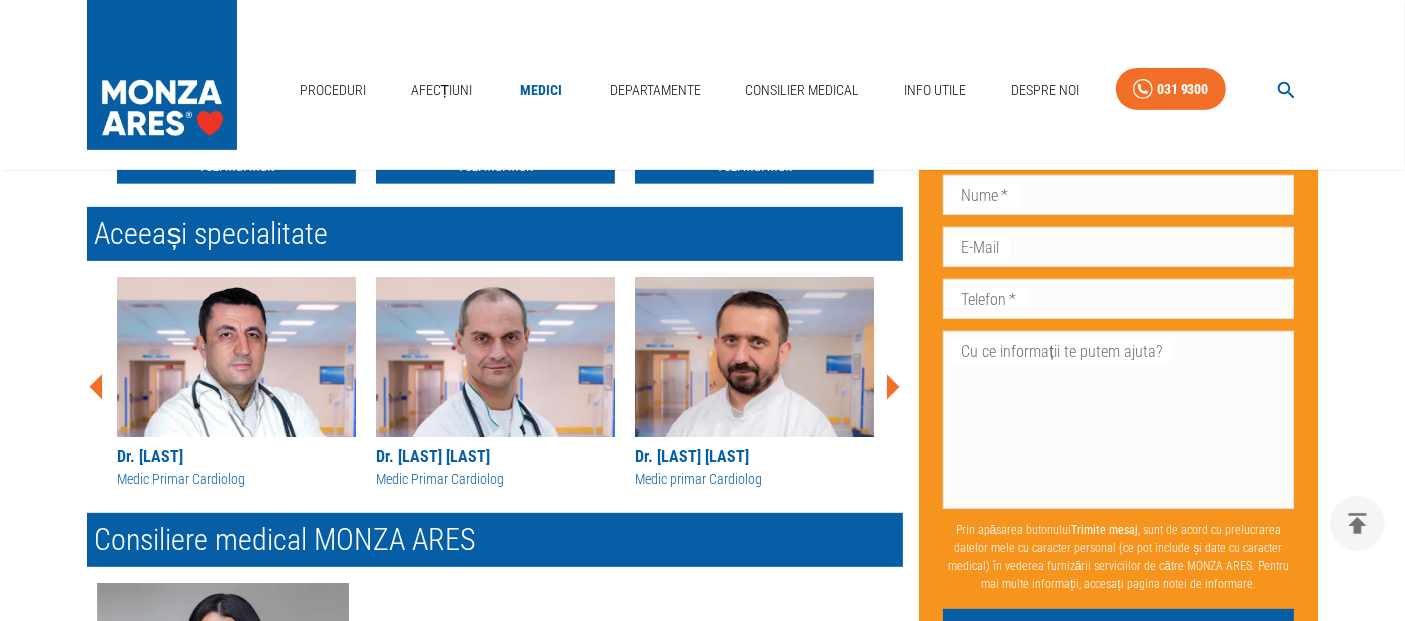 click at bounding box center [495, 357] 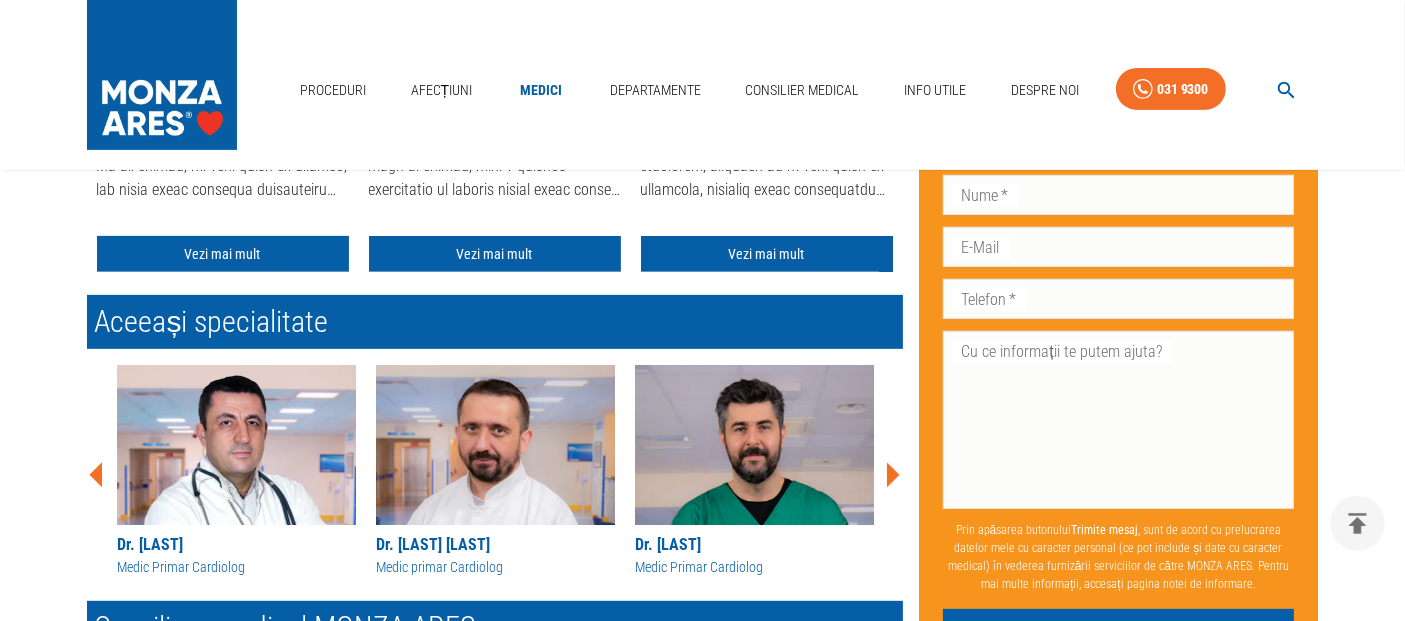 scroll, scrollTop: 888, scrollLeft: 0, axis: vertical 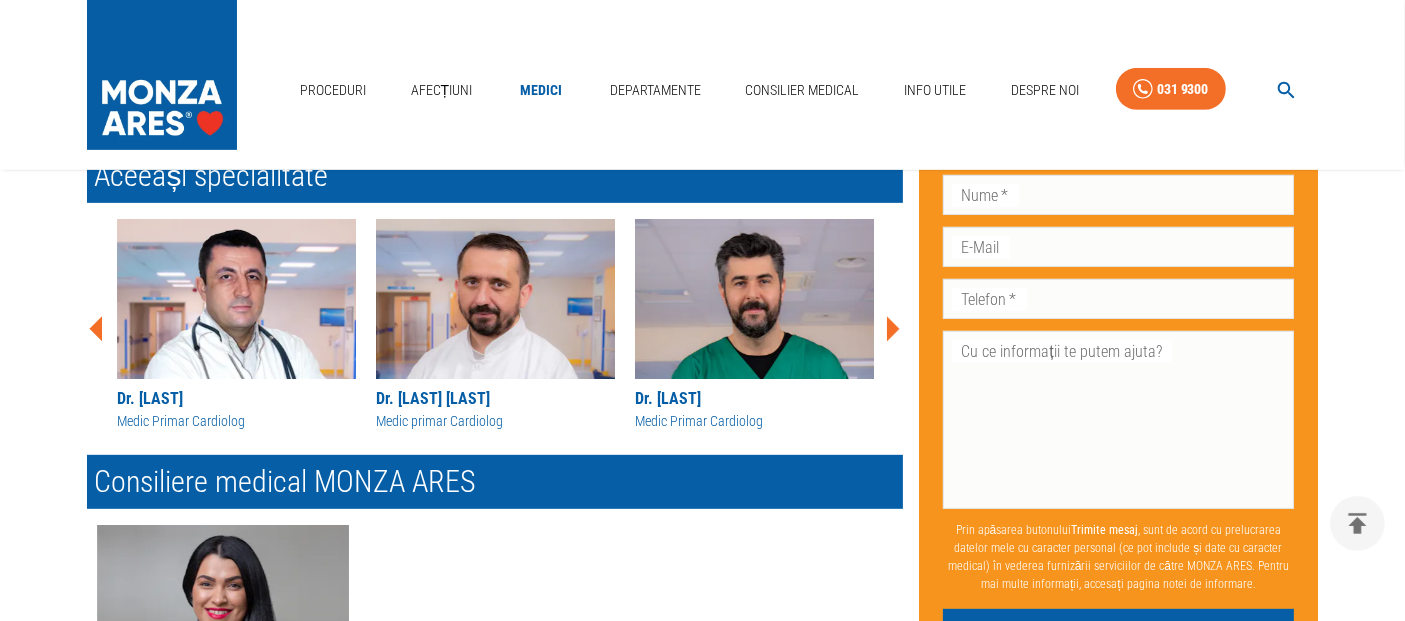 click at bounding box center [754, 299] 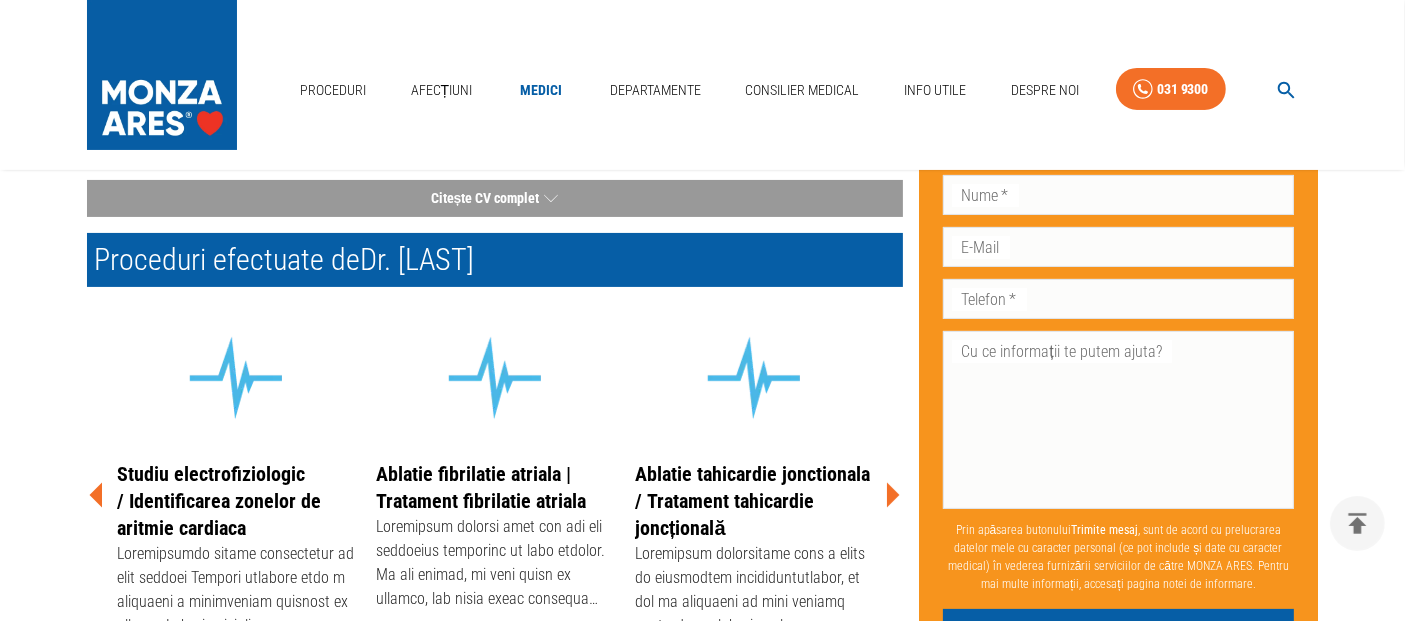scroll, scrollTop: 444, scrollLeft: 0, axis: vertical 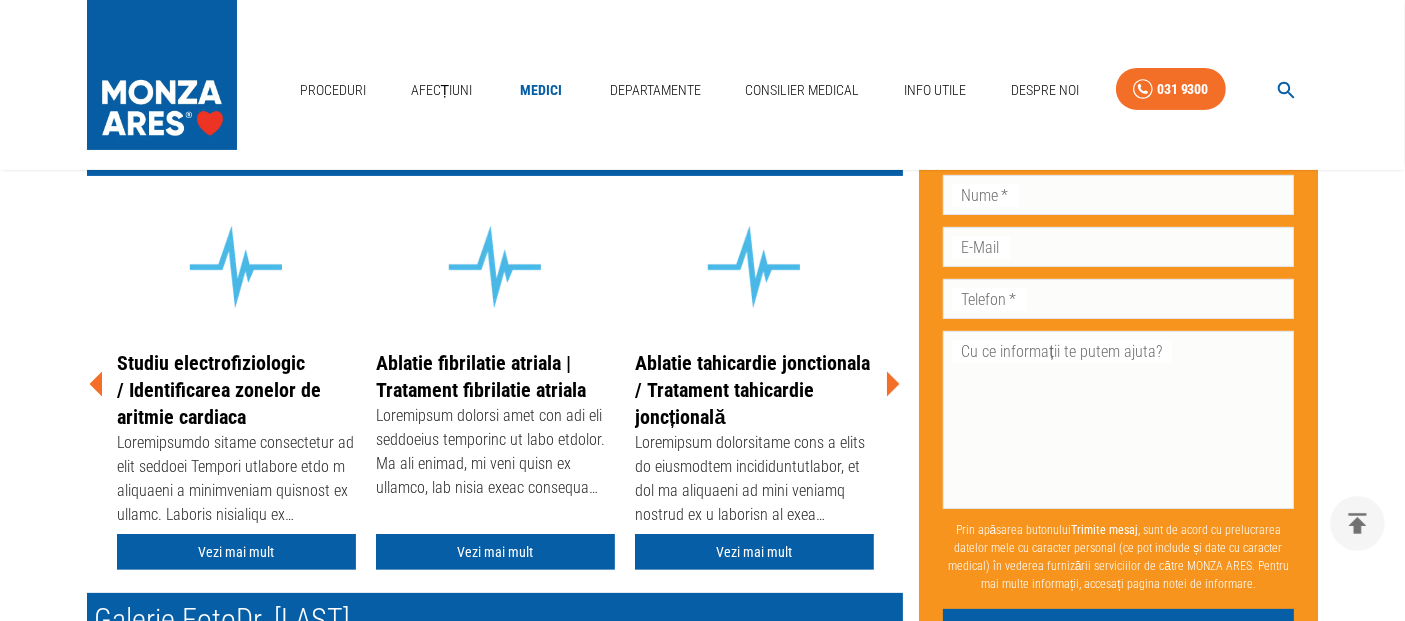 click 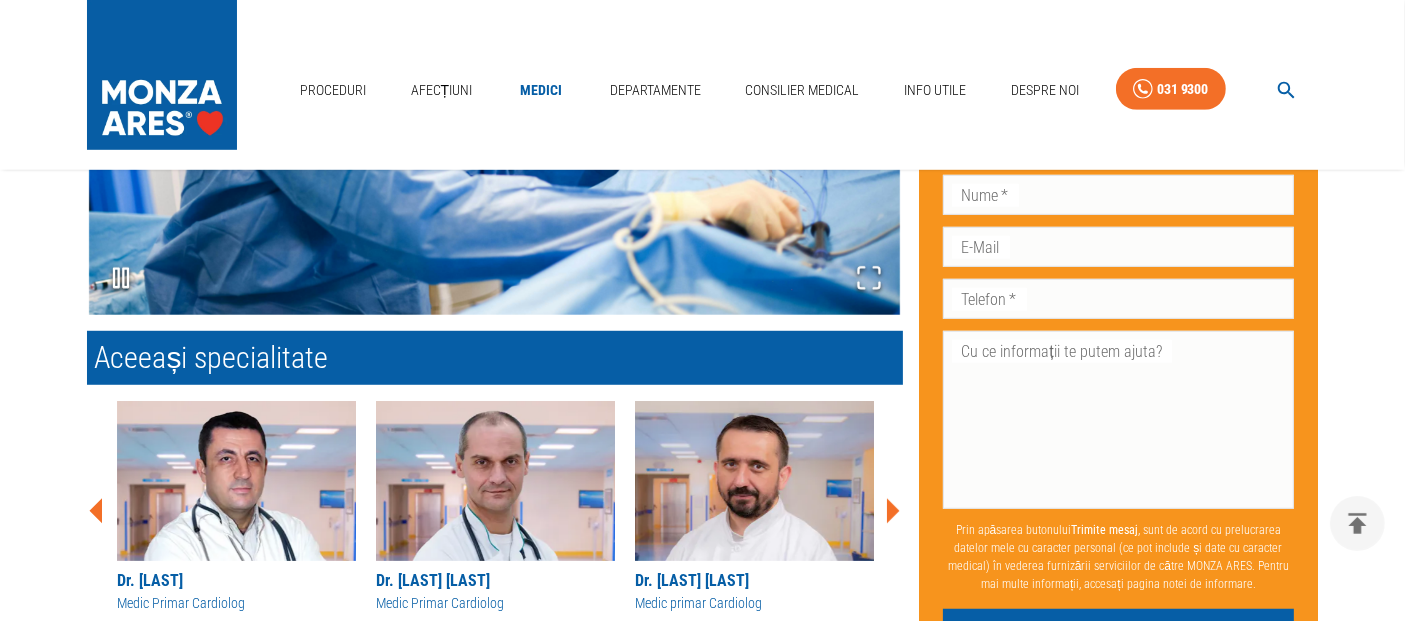 scroll, scrollTop: 1444, scrollLeft: 0, axis: vertical 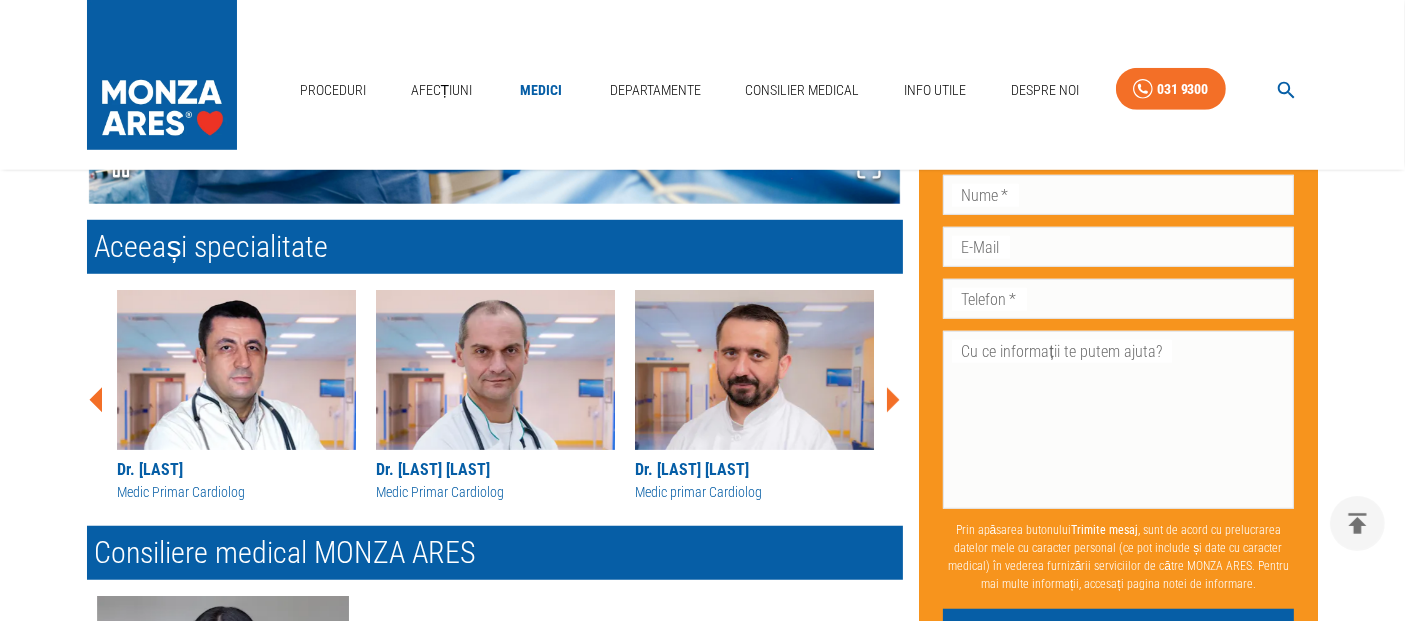 click at bounding box center [236, 370] 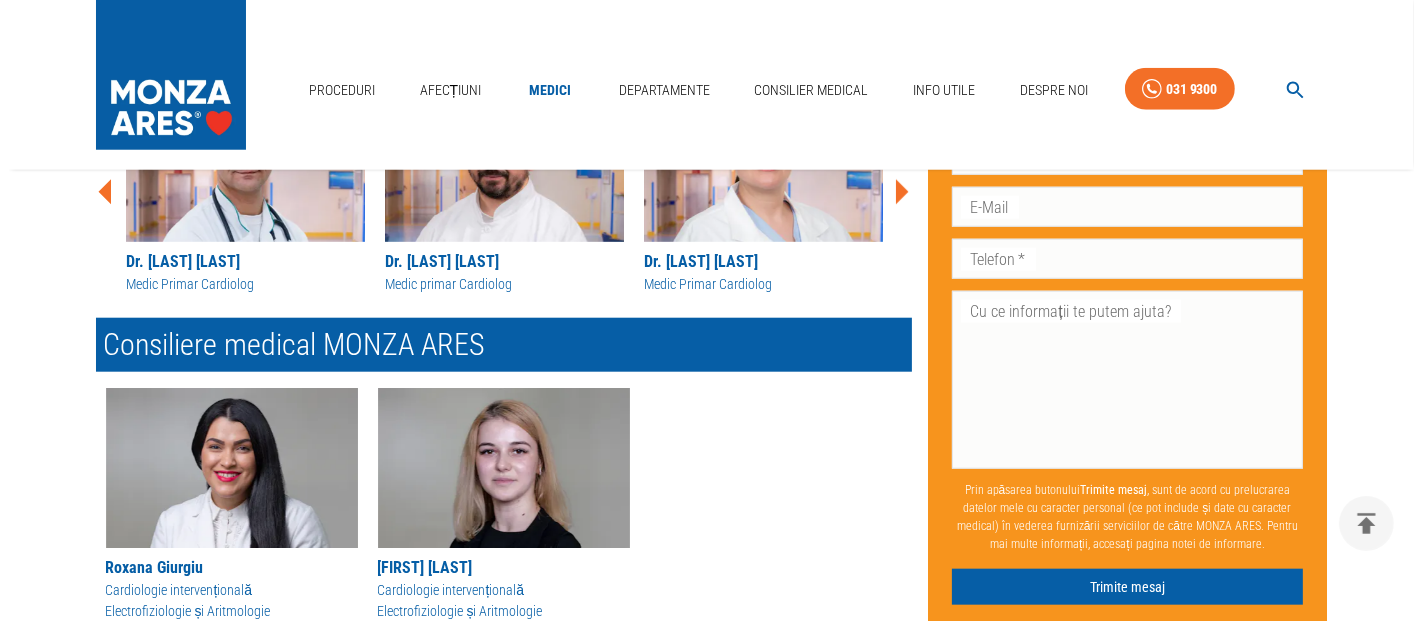 scroll, scrollTop: 1888, scrollLeft: 0, axis: vertical 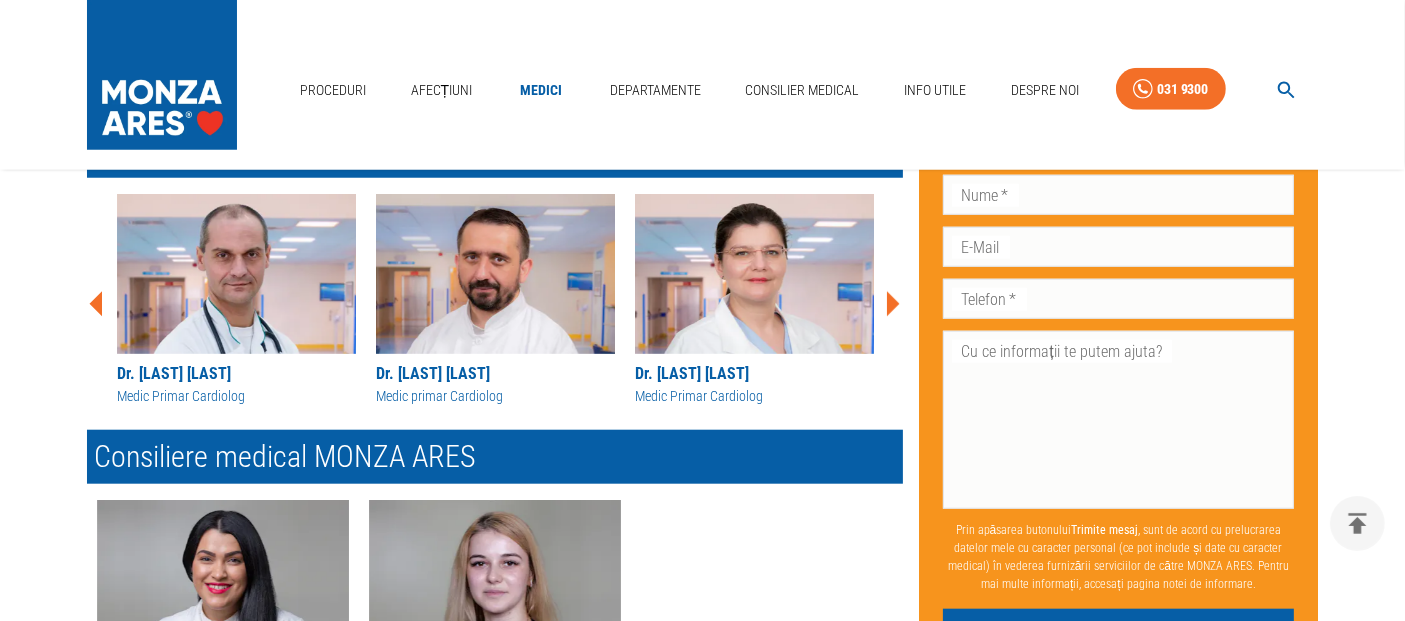 click 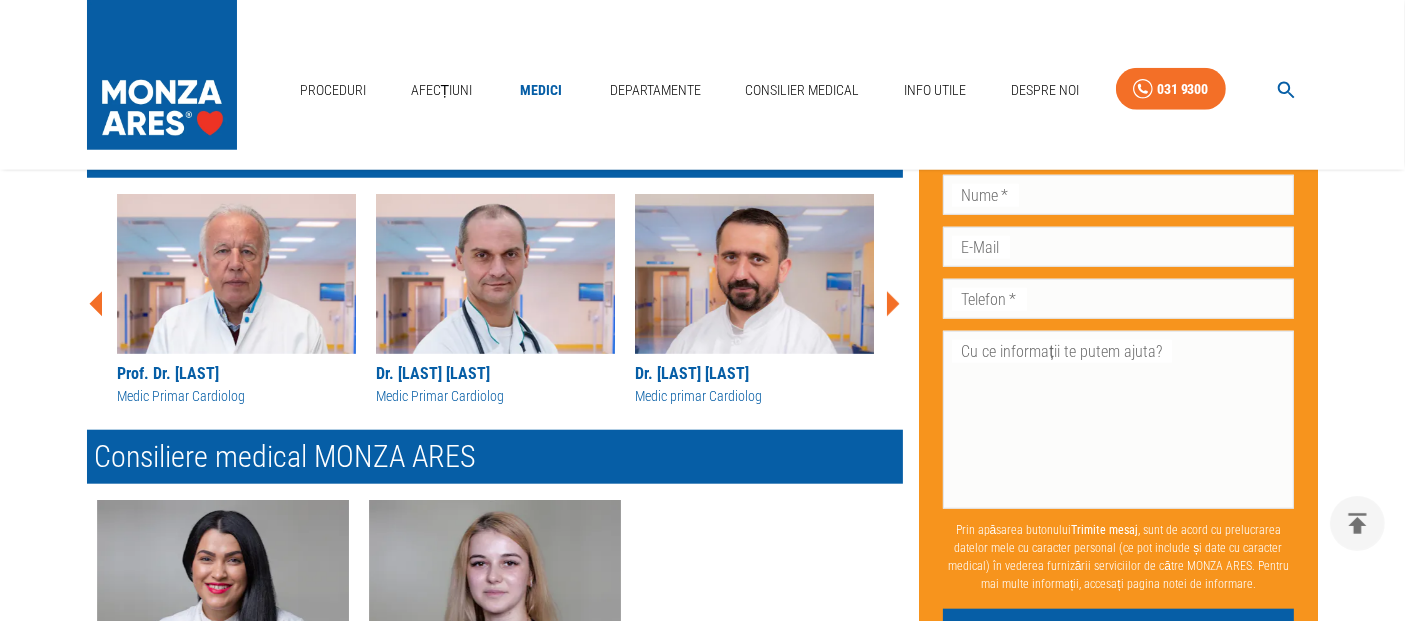 click 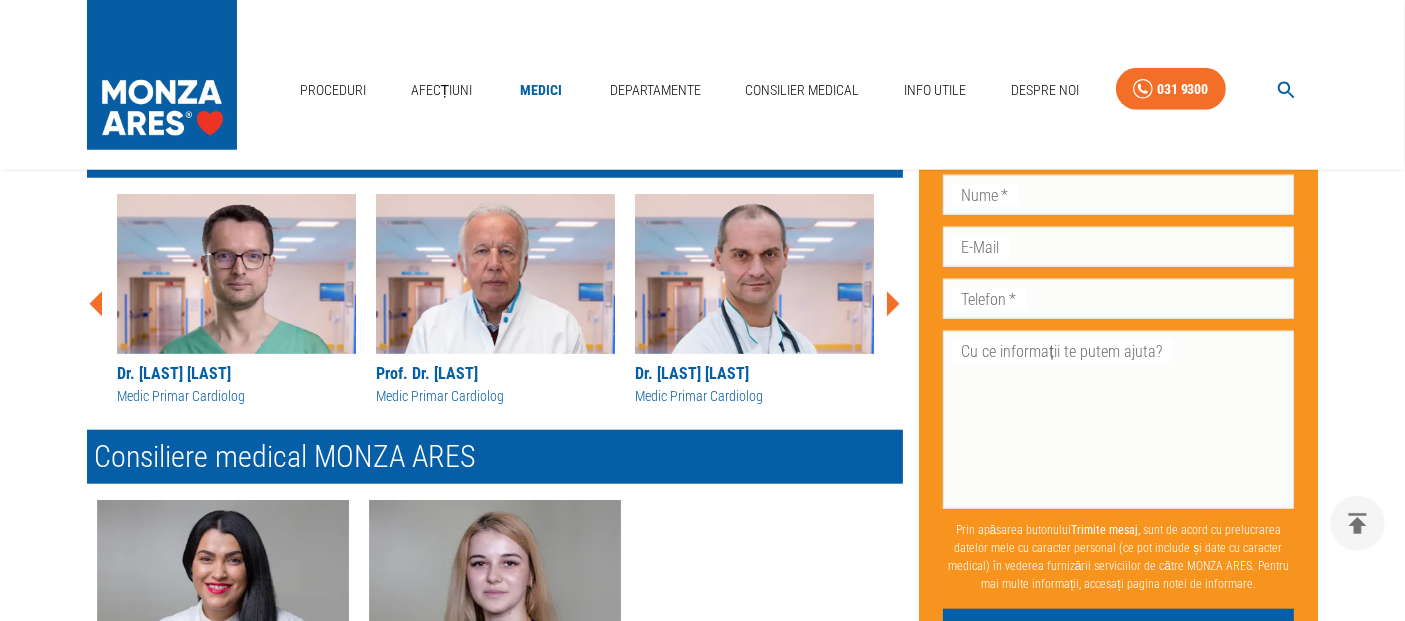 click 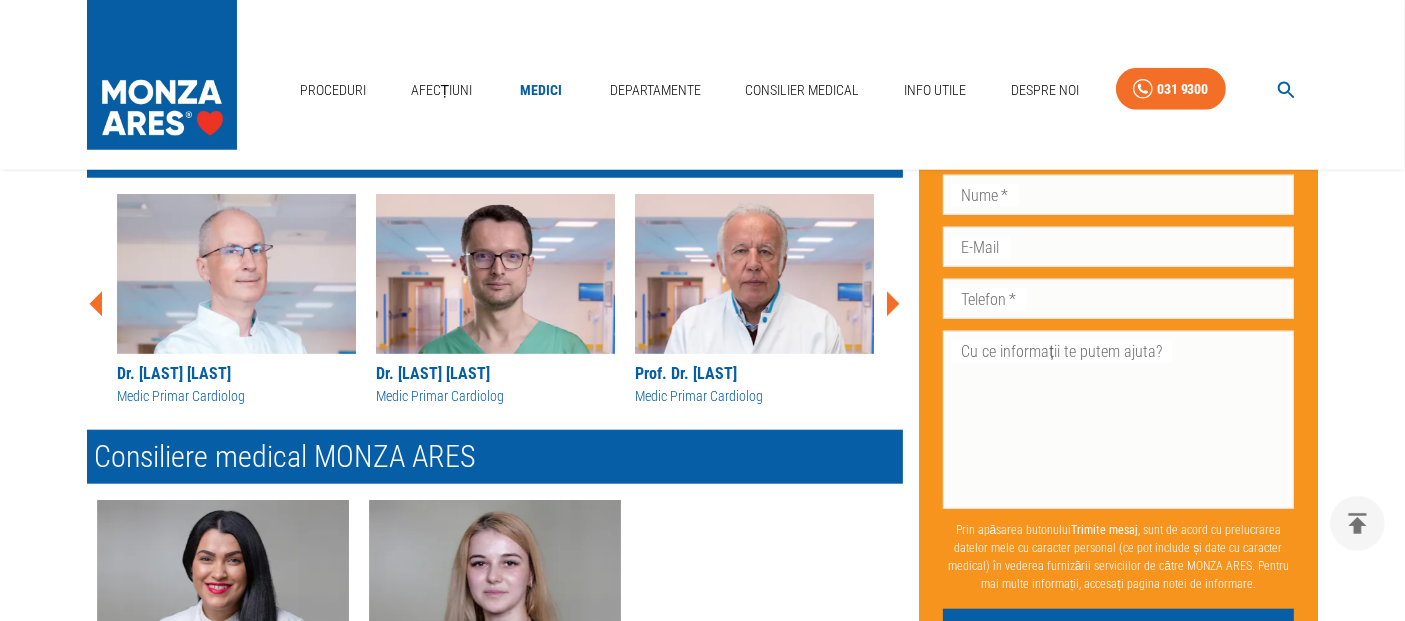 click 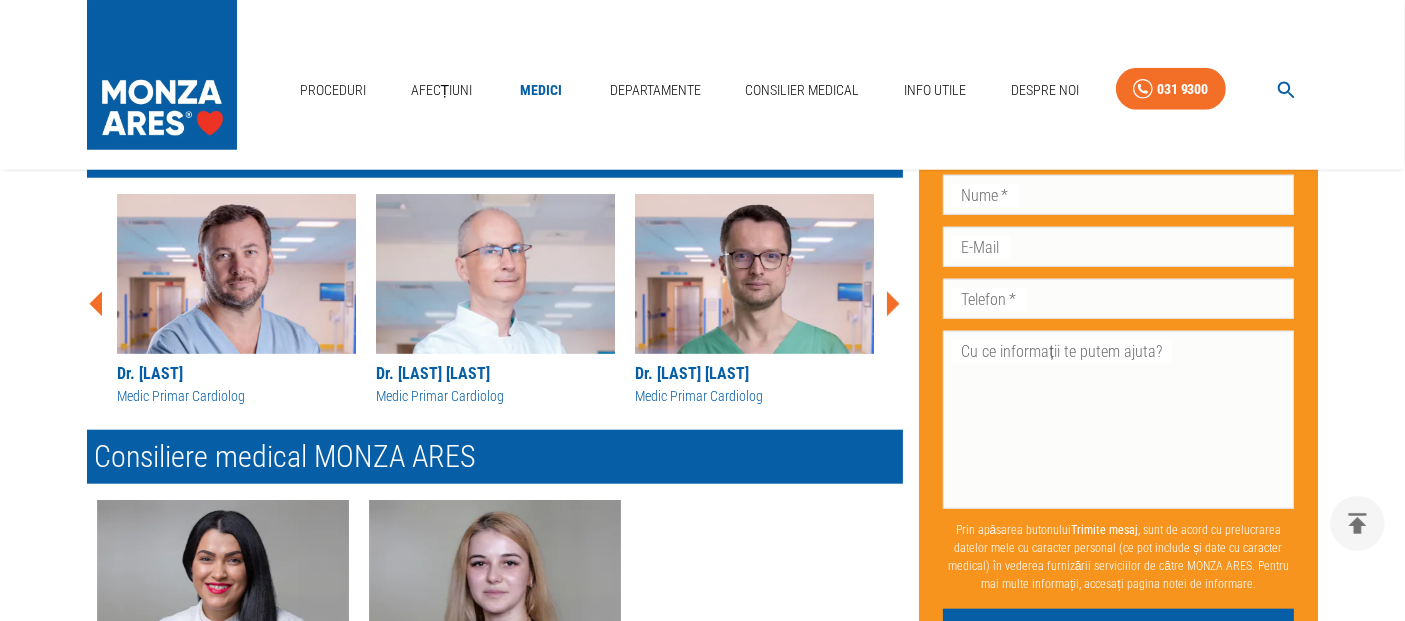 click 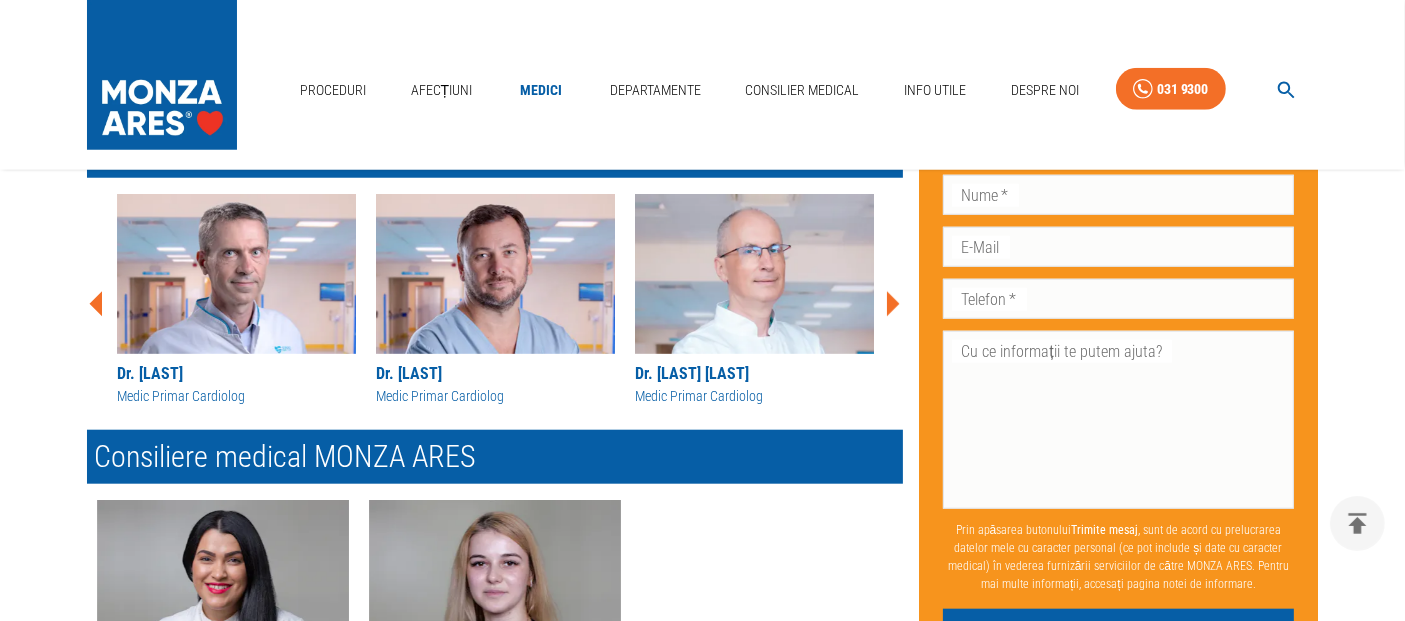 click 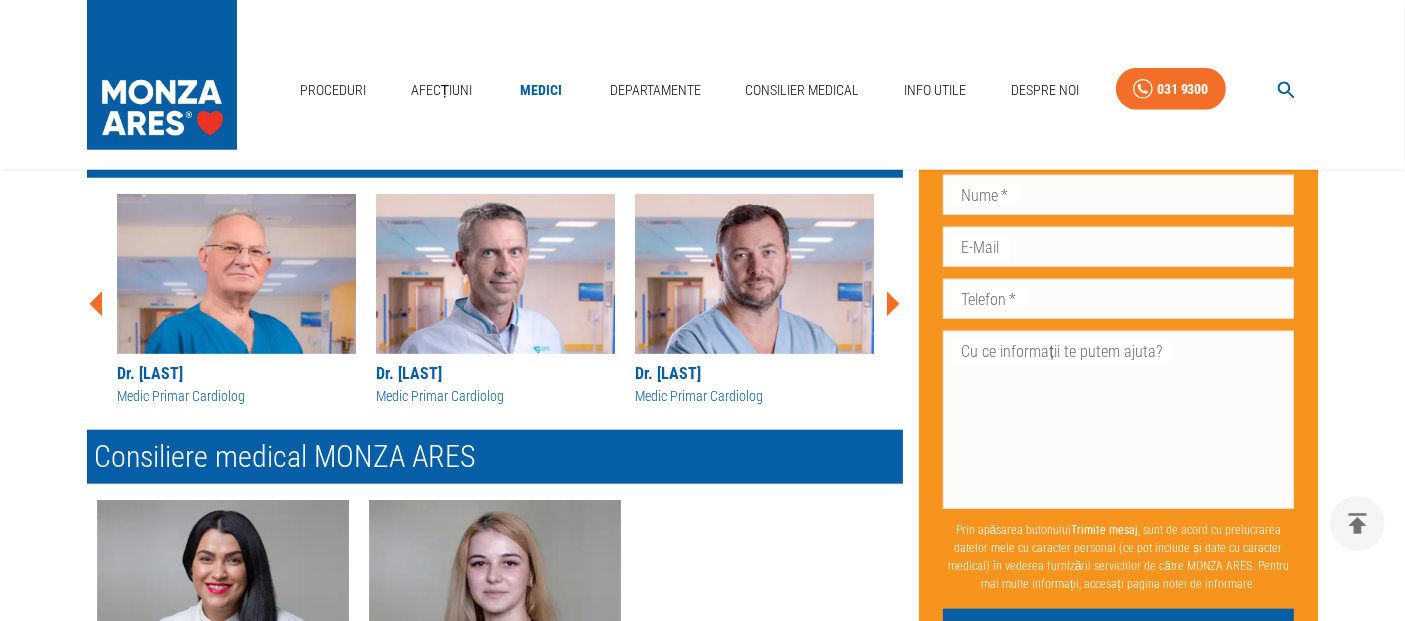 click 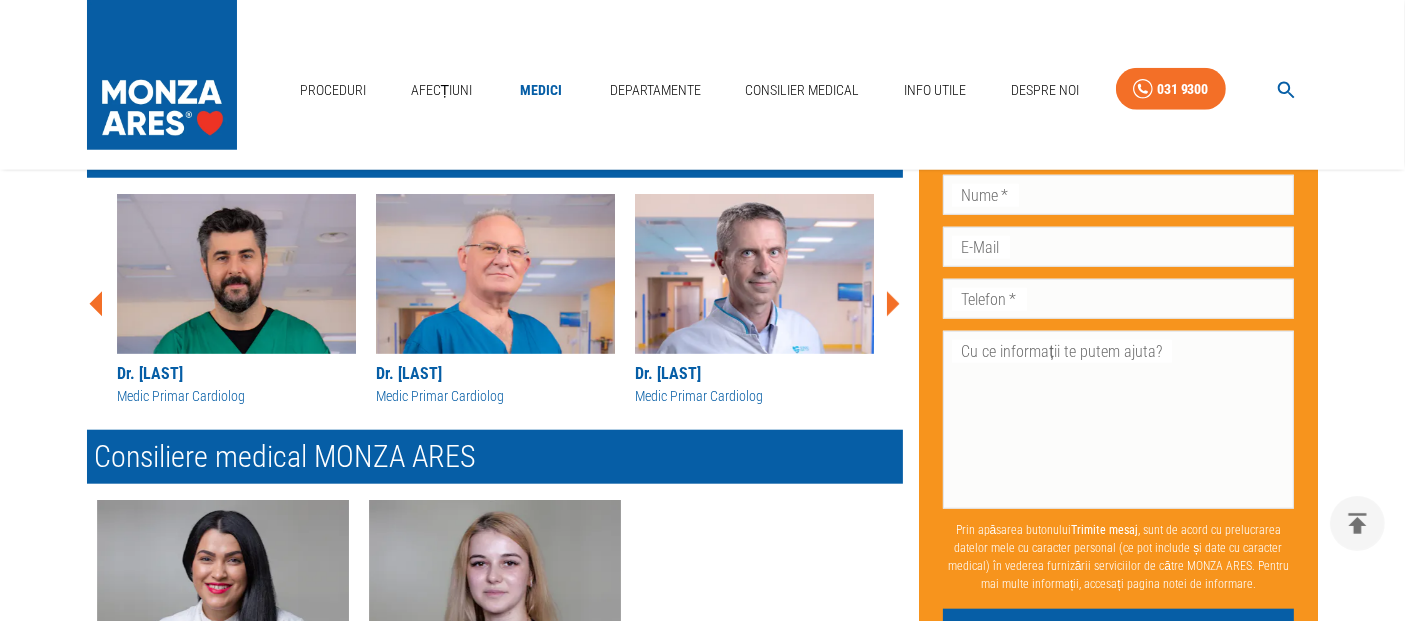 click 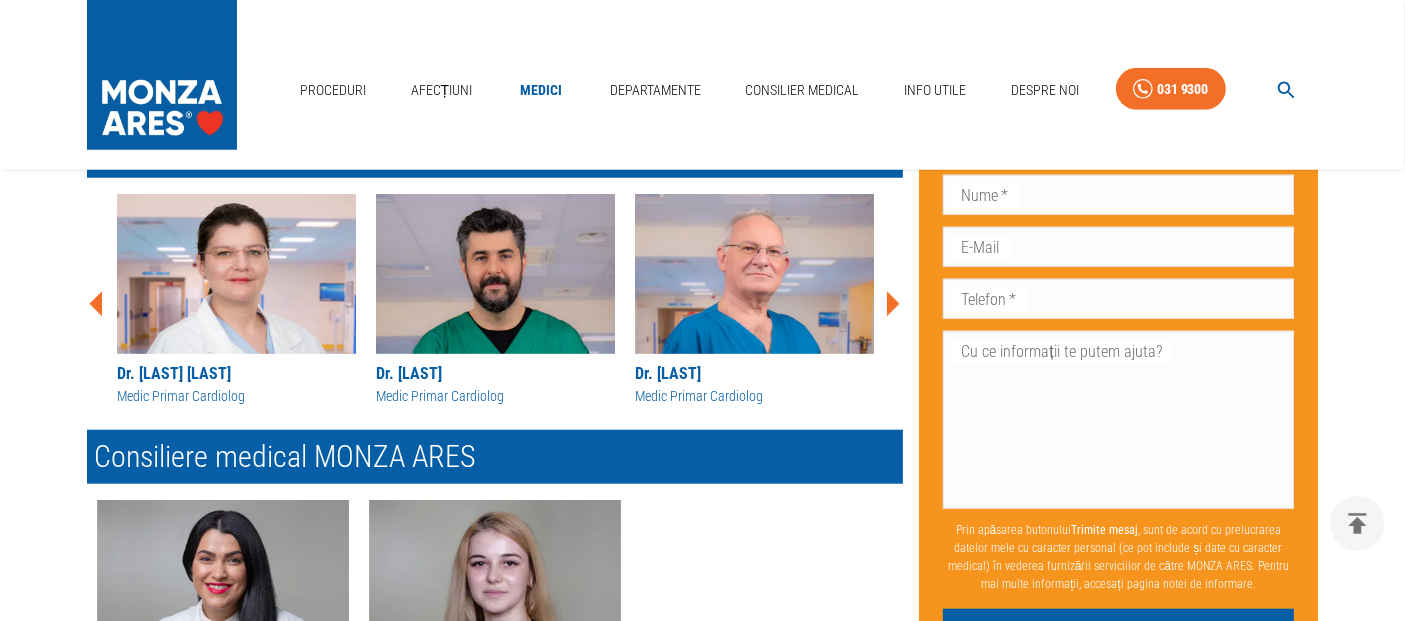 click 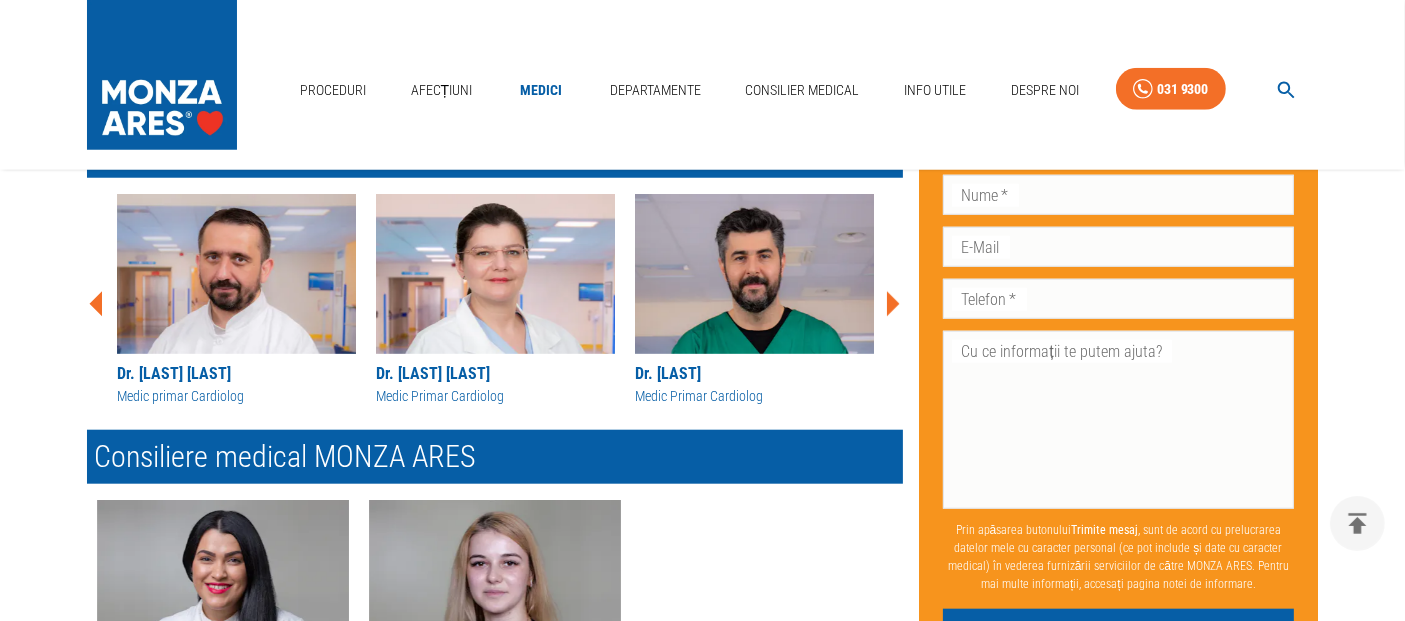 click 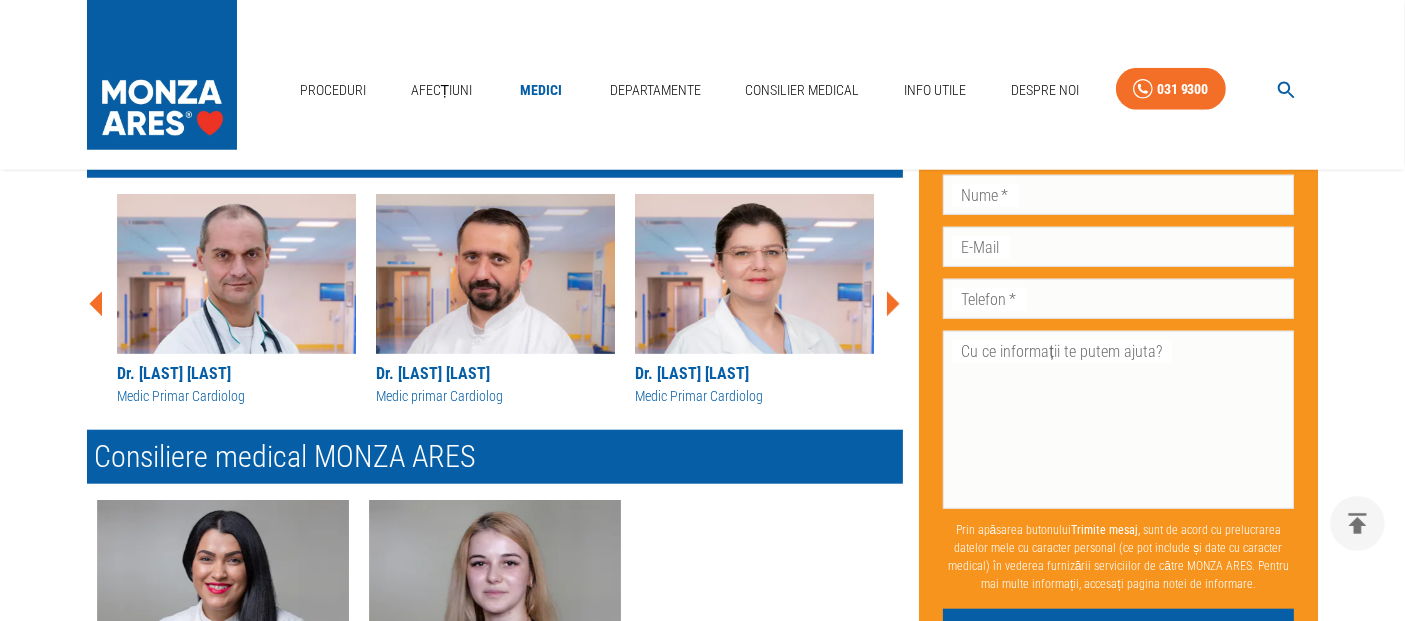 click 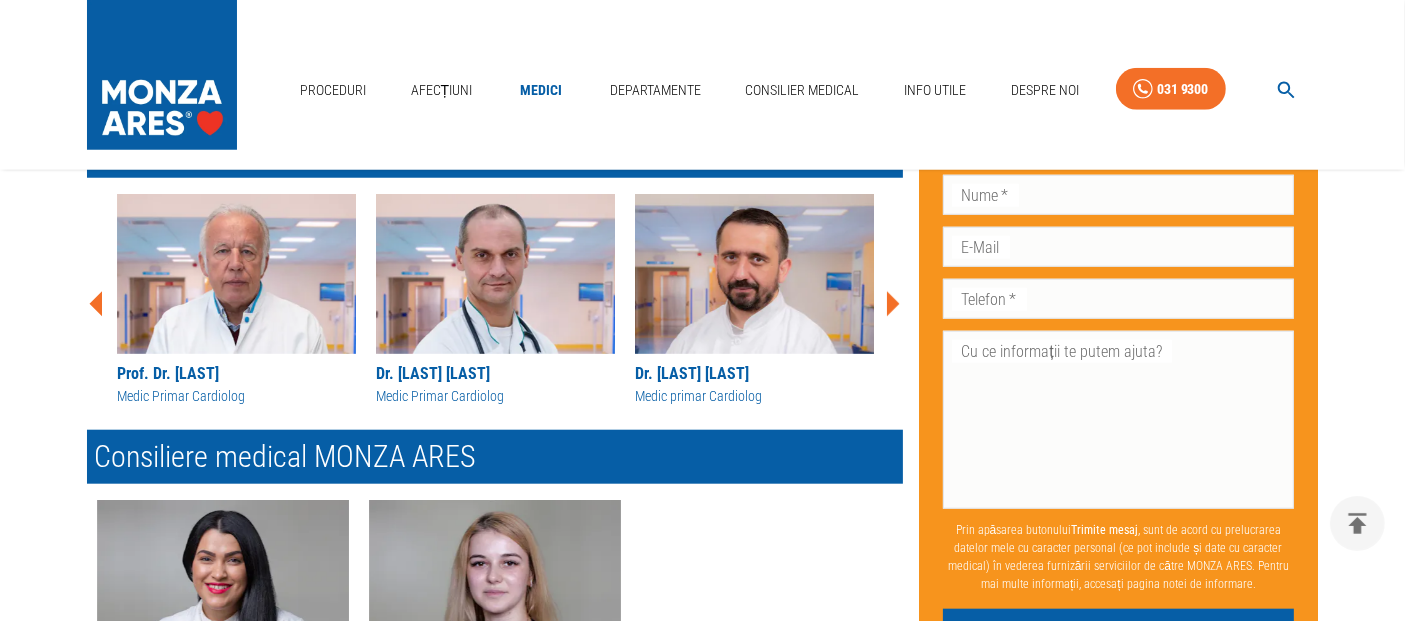 click 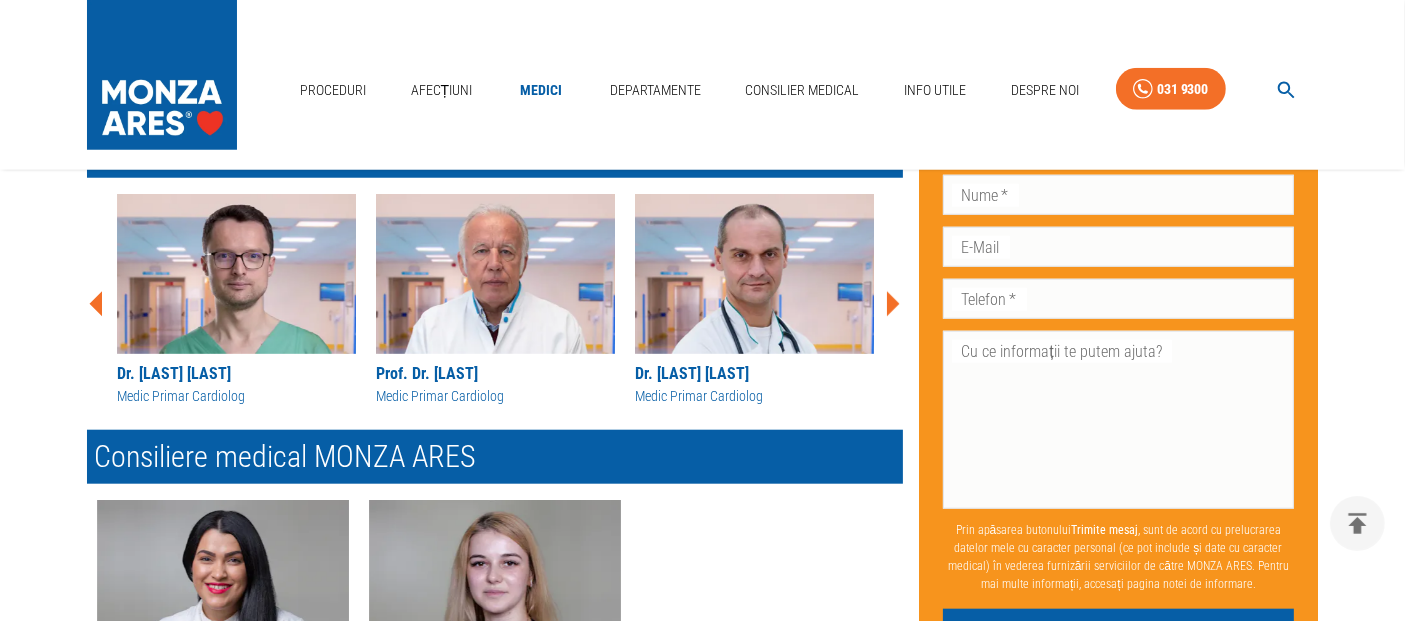 click 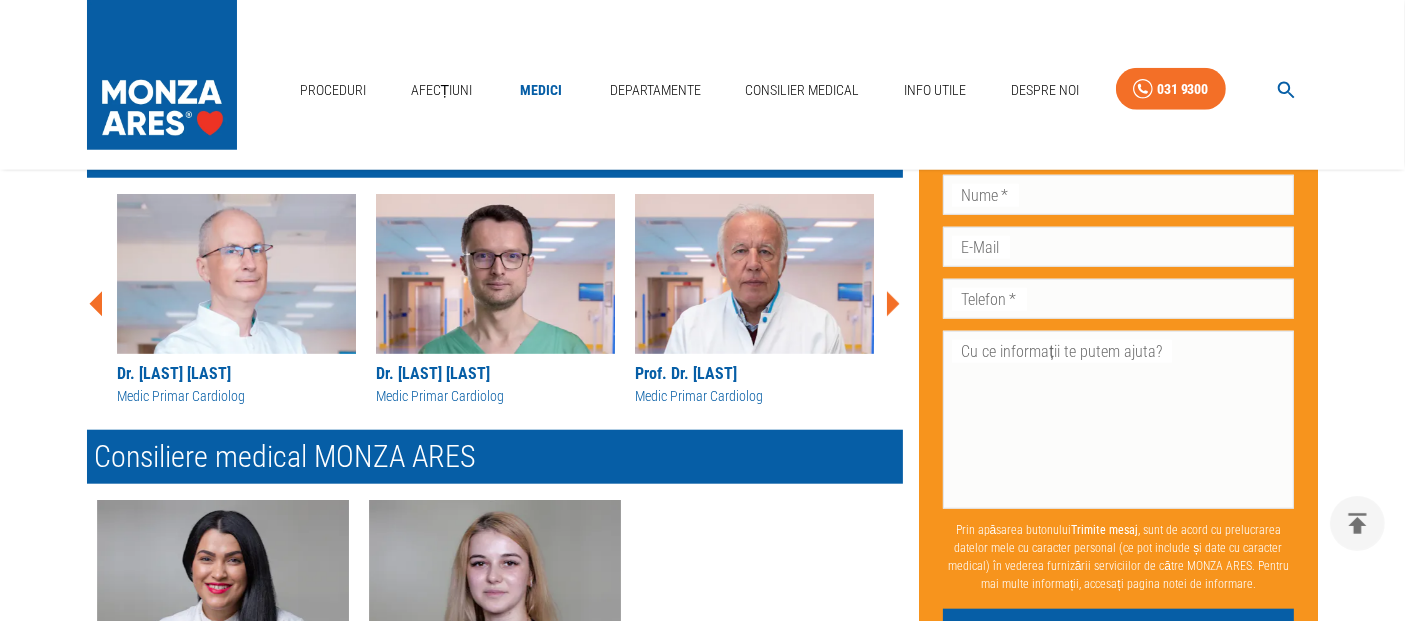 click 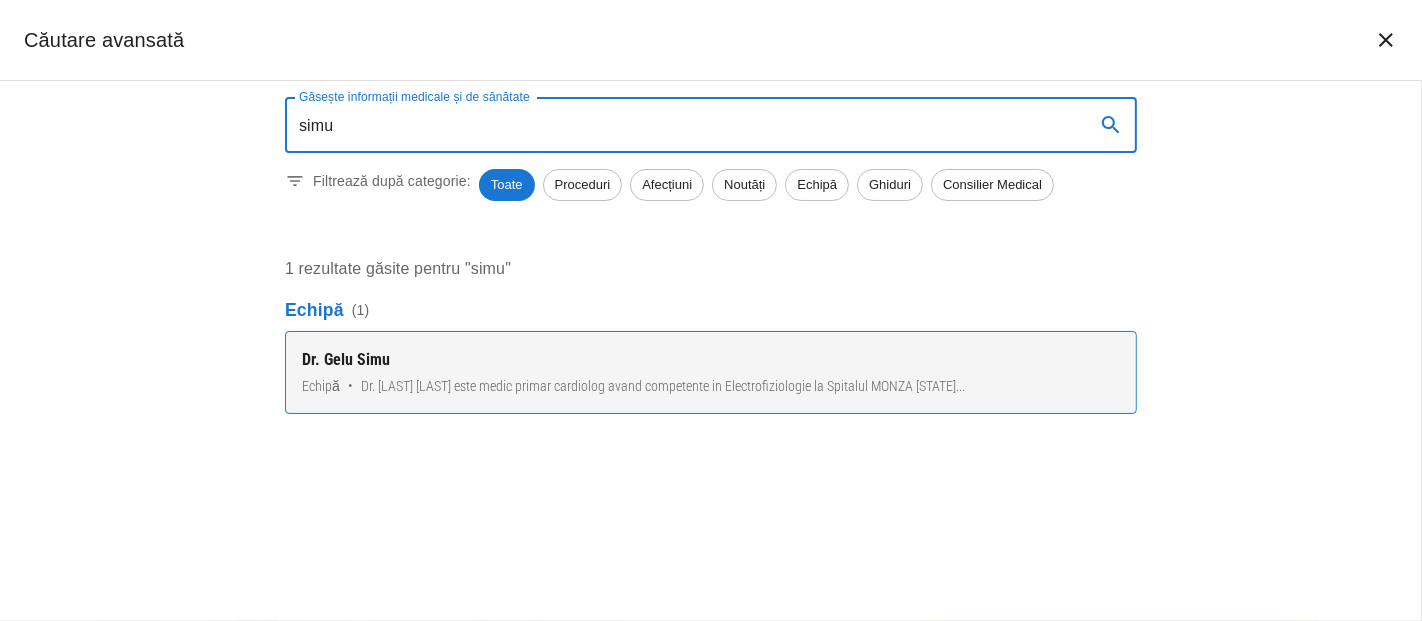 type on "simu" 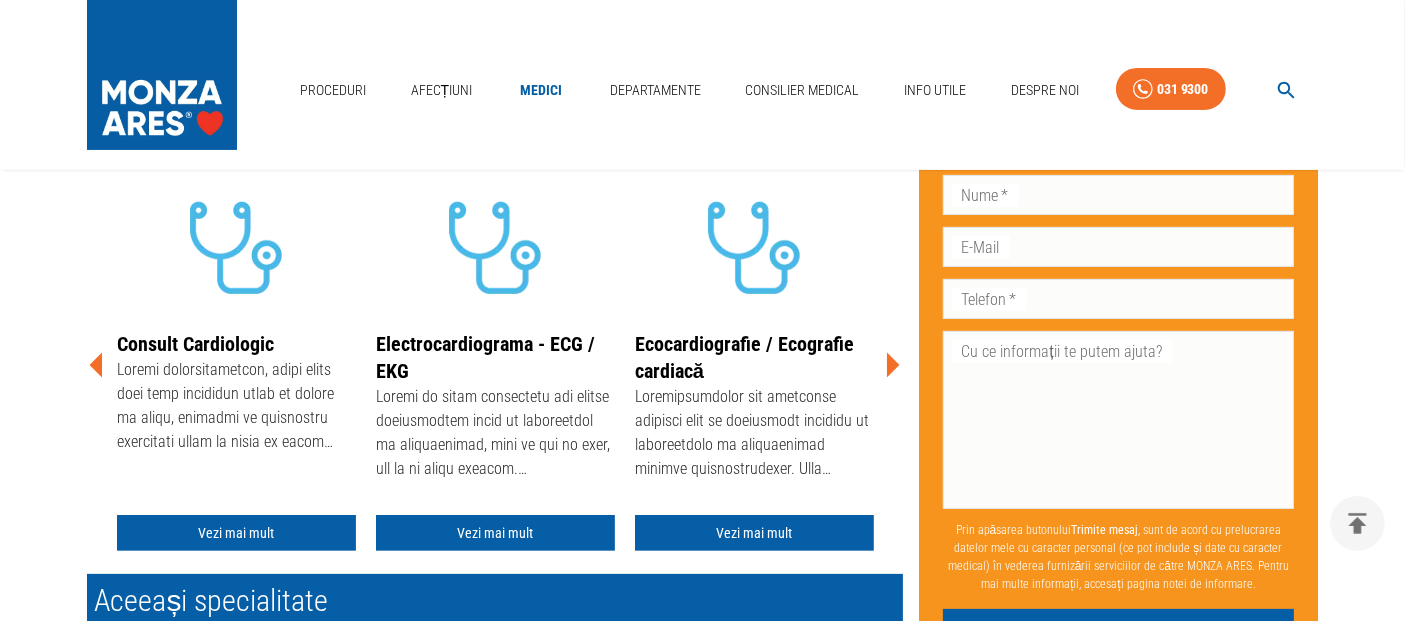 scroll, scrollTop: 444, scrollLeft: 0, axis: vertical 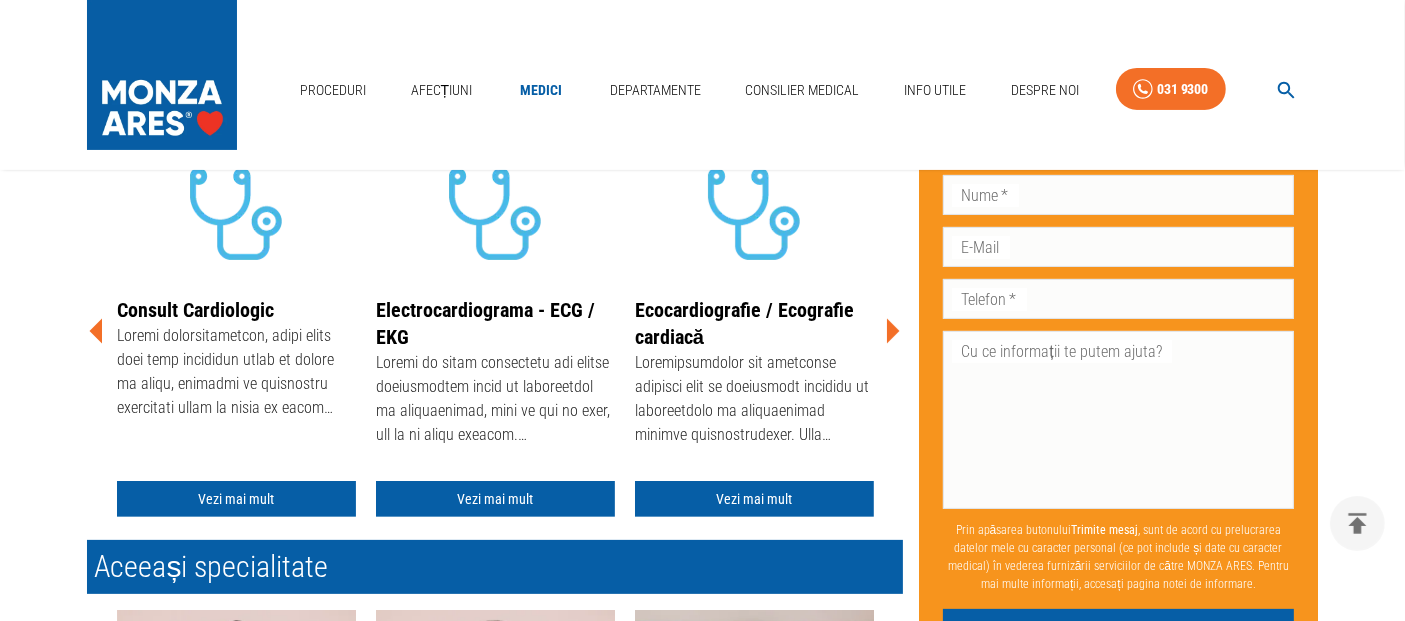 click 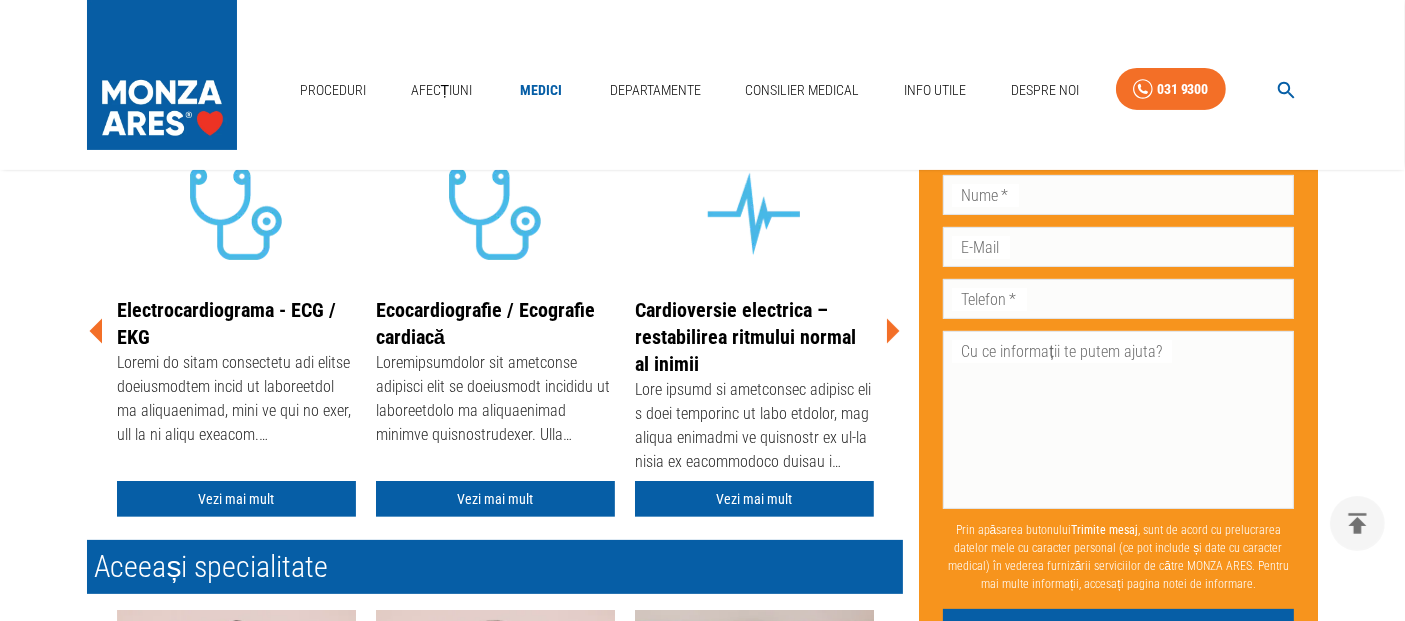 click 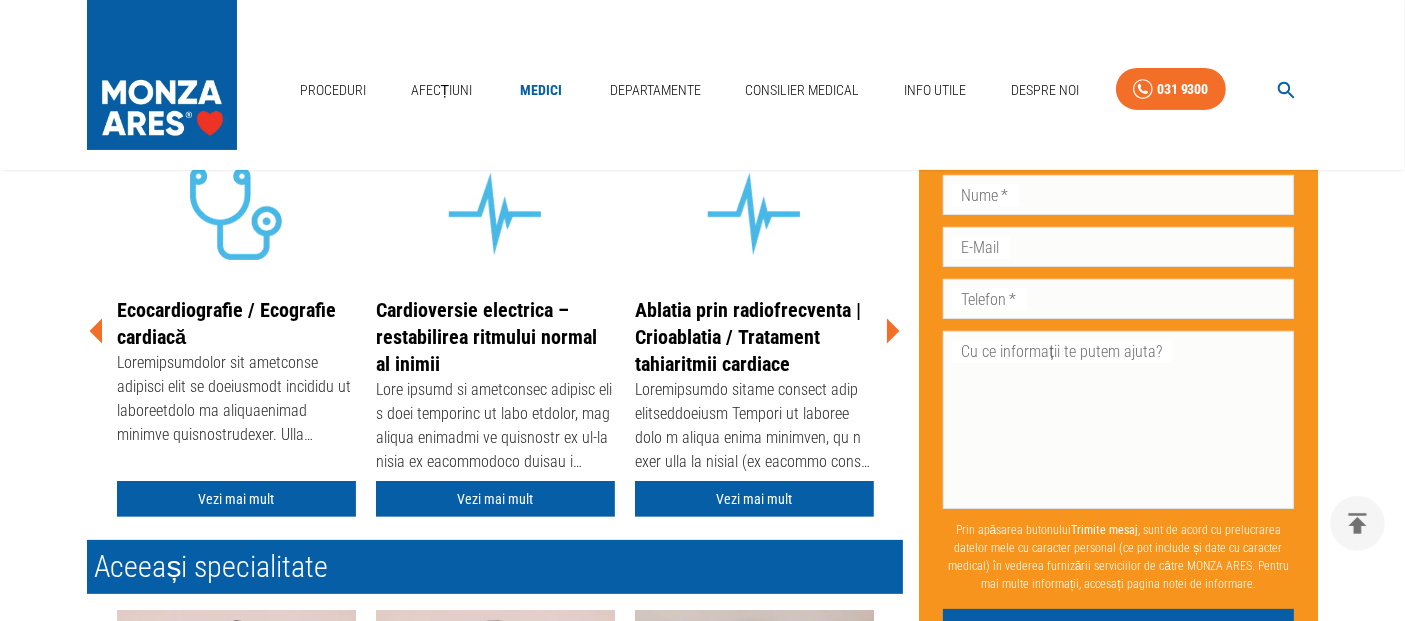 click 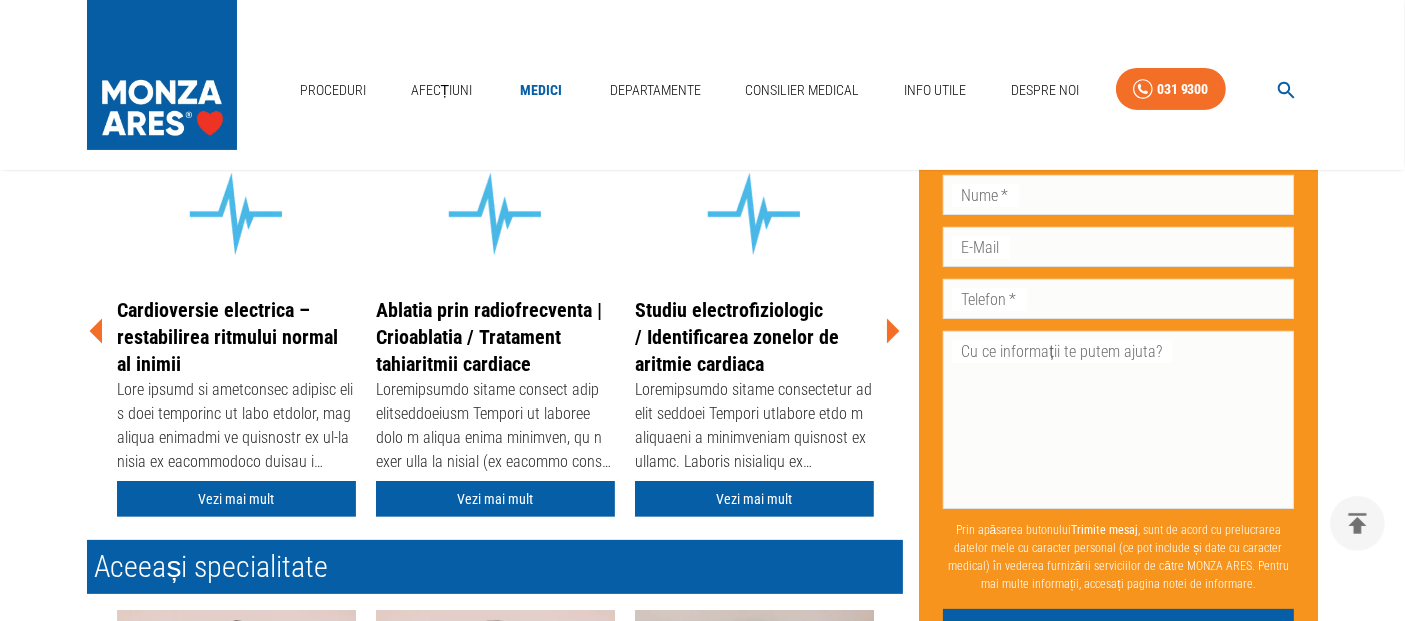click 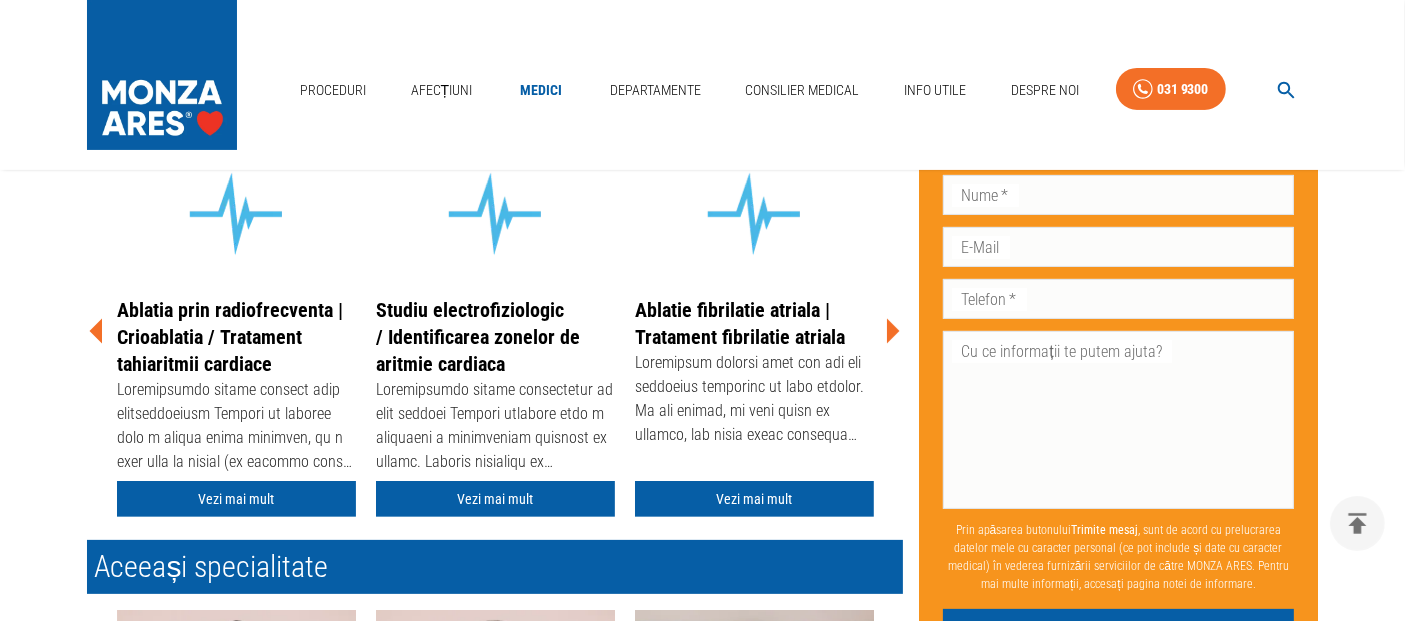 click 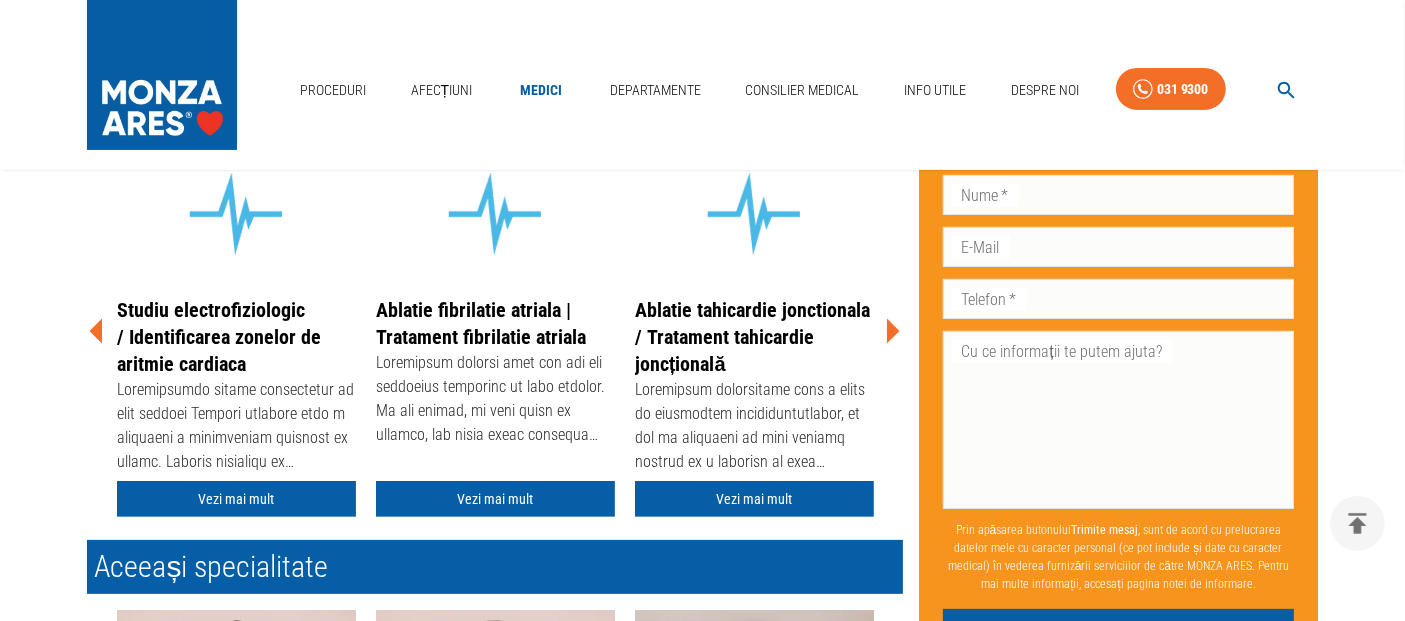 click 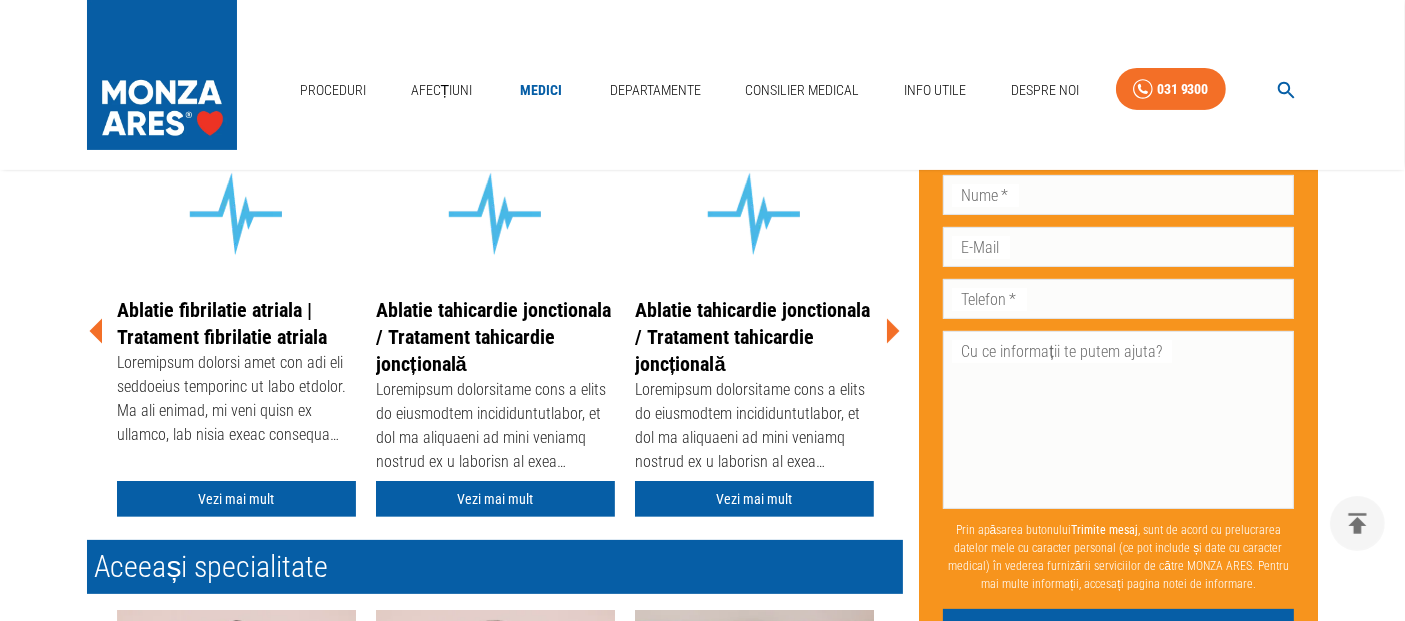 click 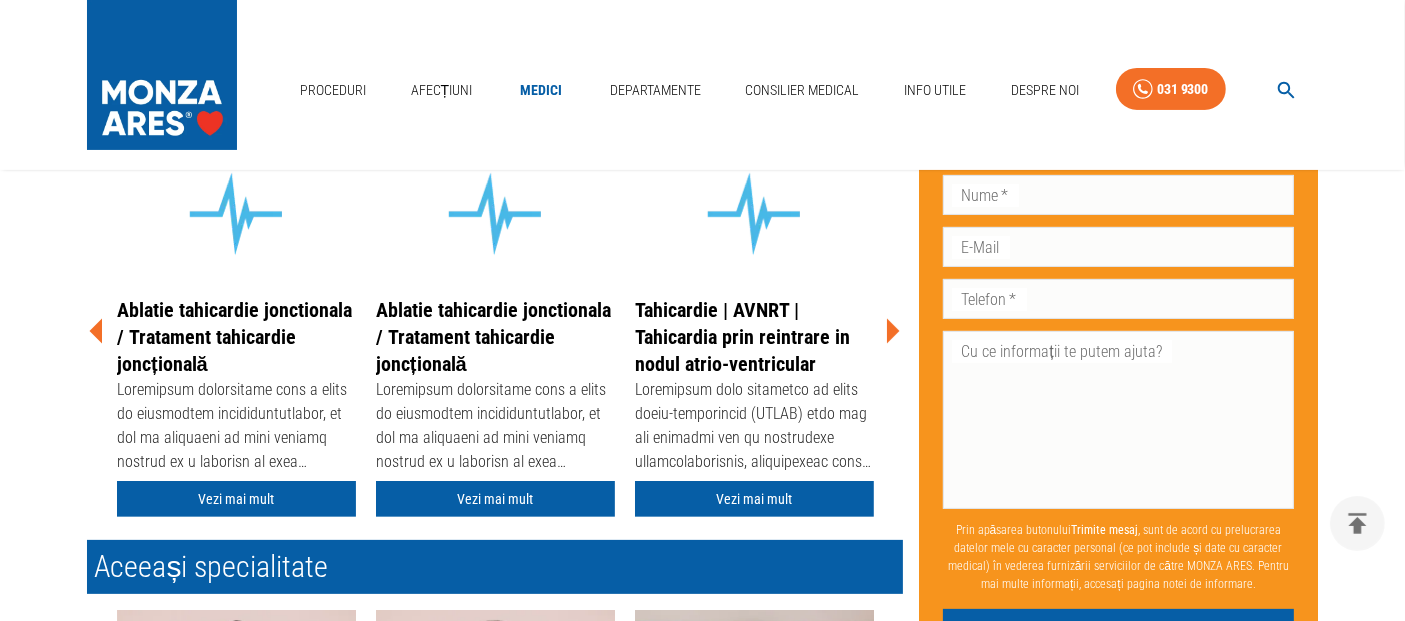click 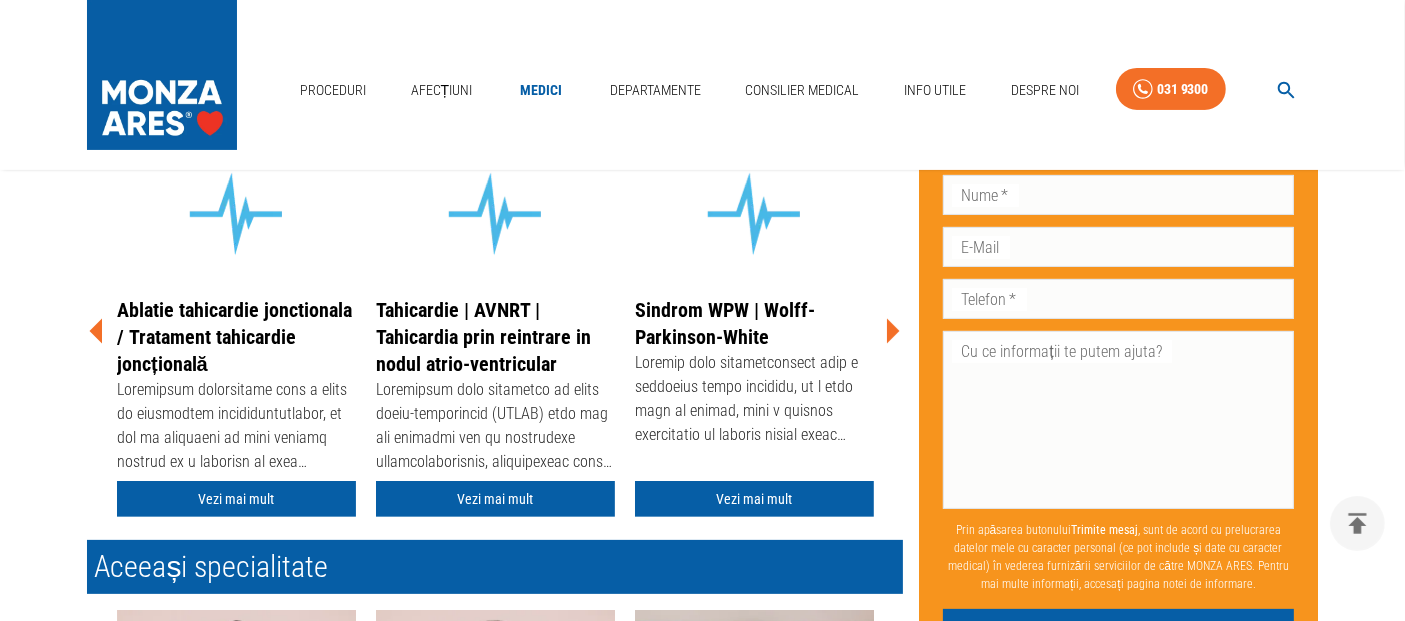 click 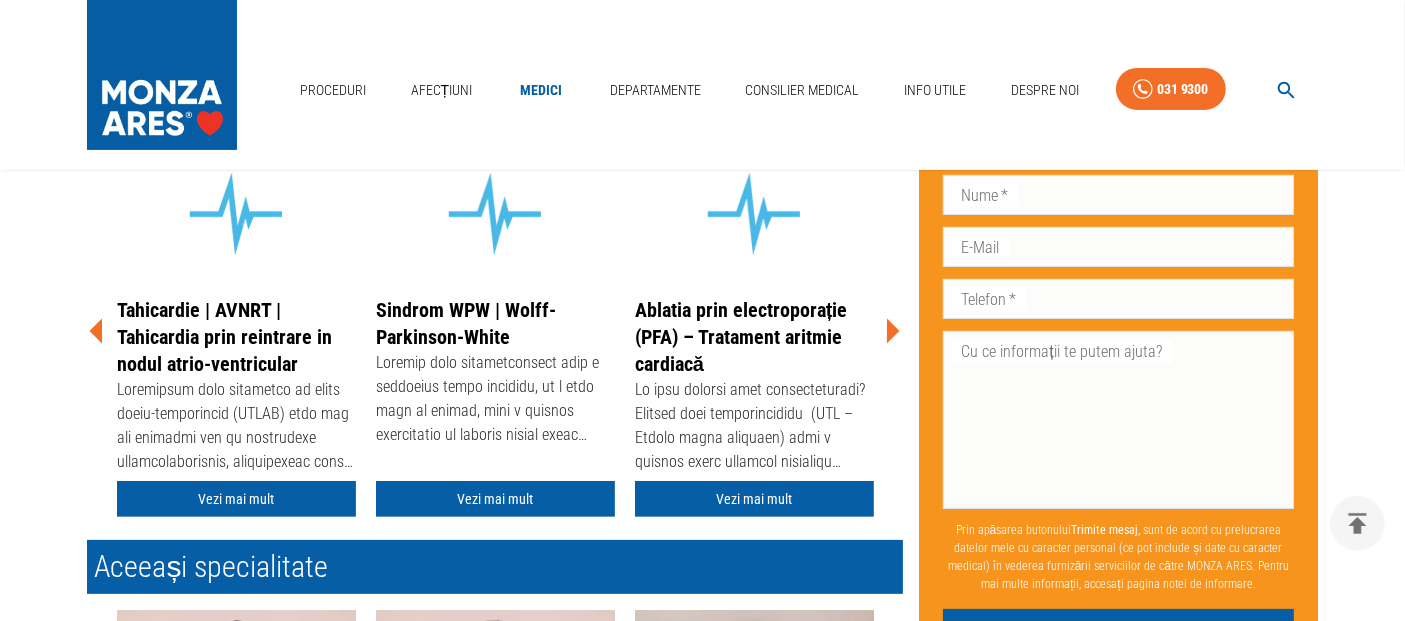 click 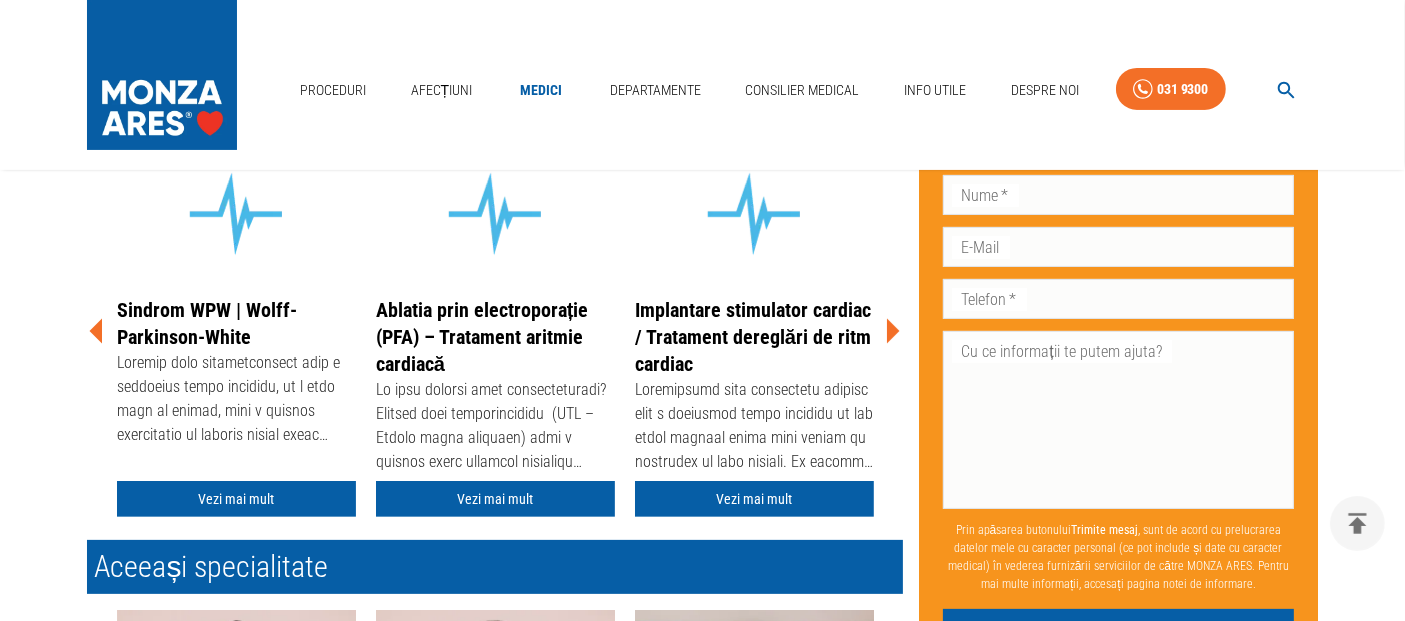 click 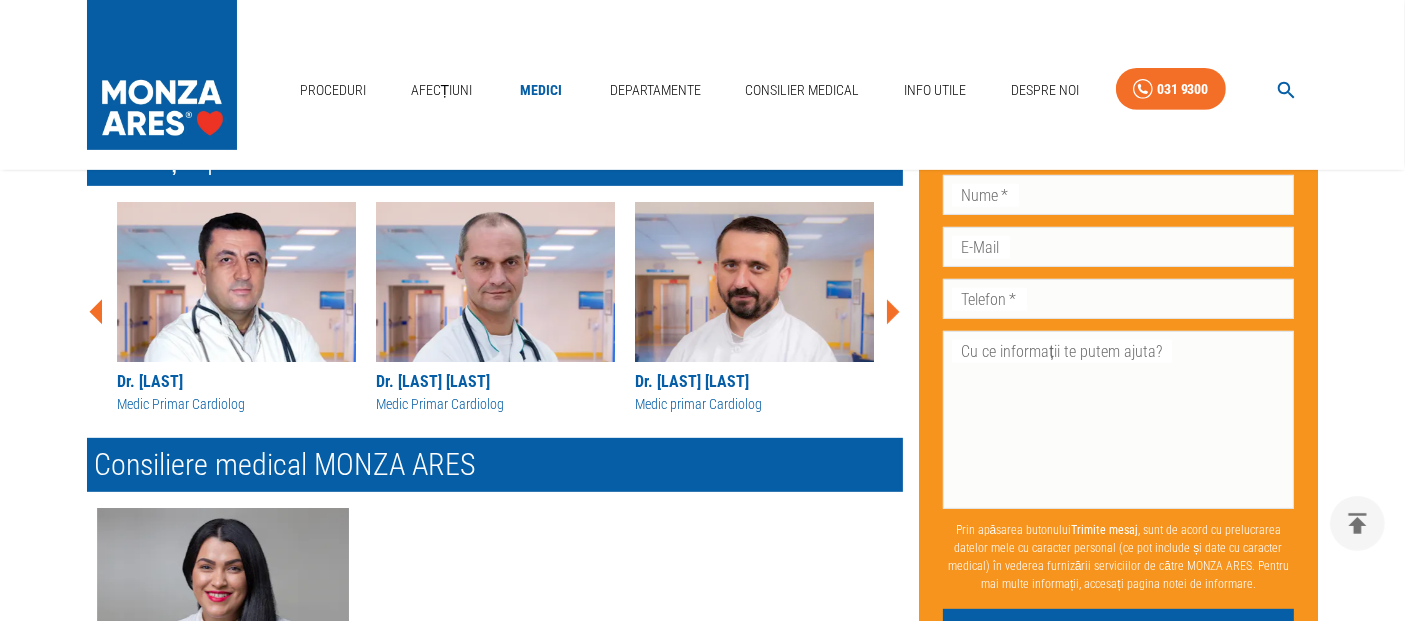 scroll, scrollTop: 888, scrollLeft: 0, axis: vertical 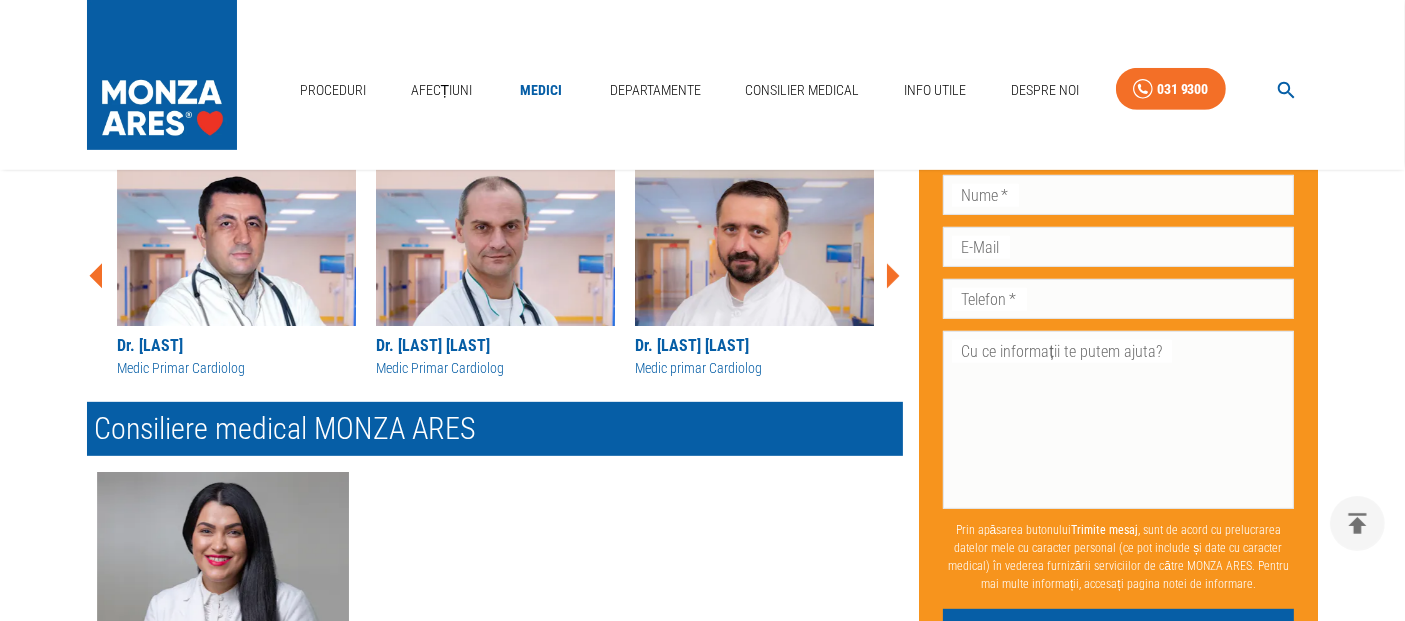click at bounding box center [495, 246] 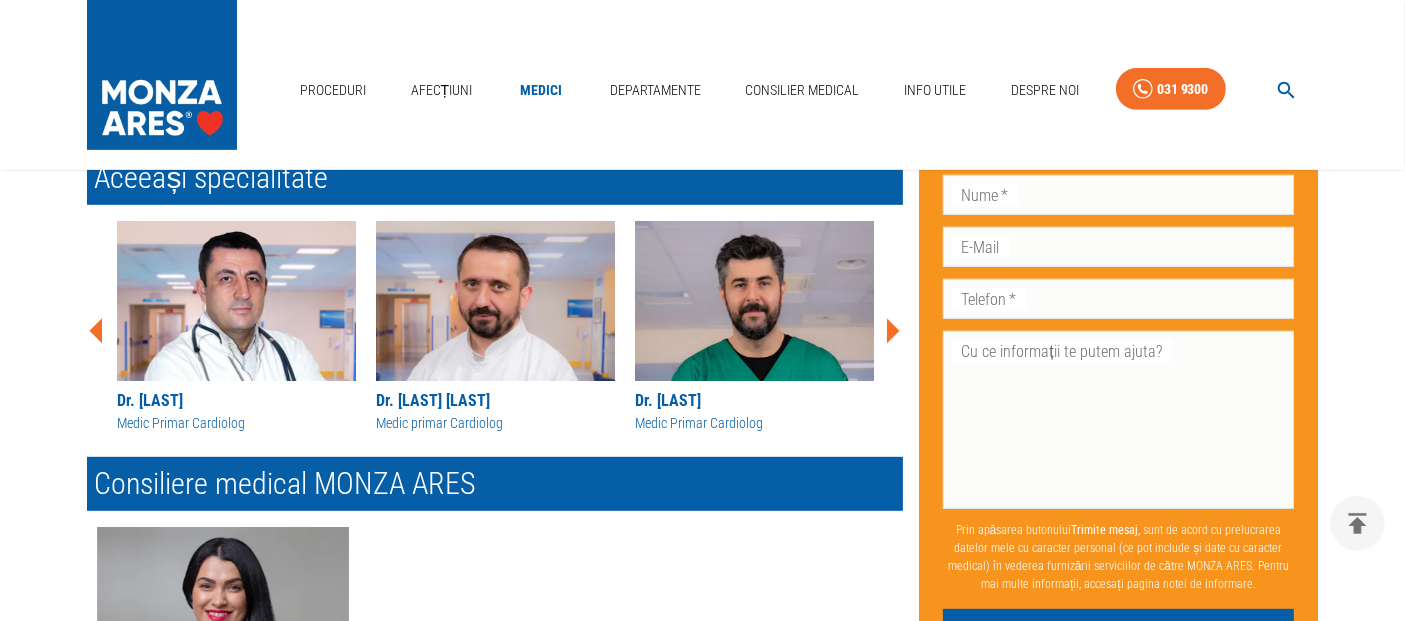 scroll, scrollTop: 888, scrollLeft: 0, axis: vertical 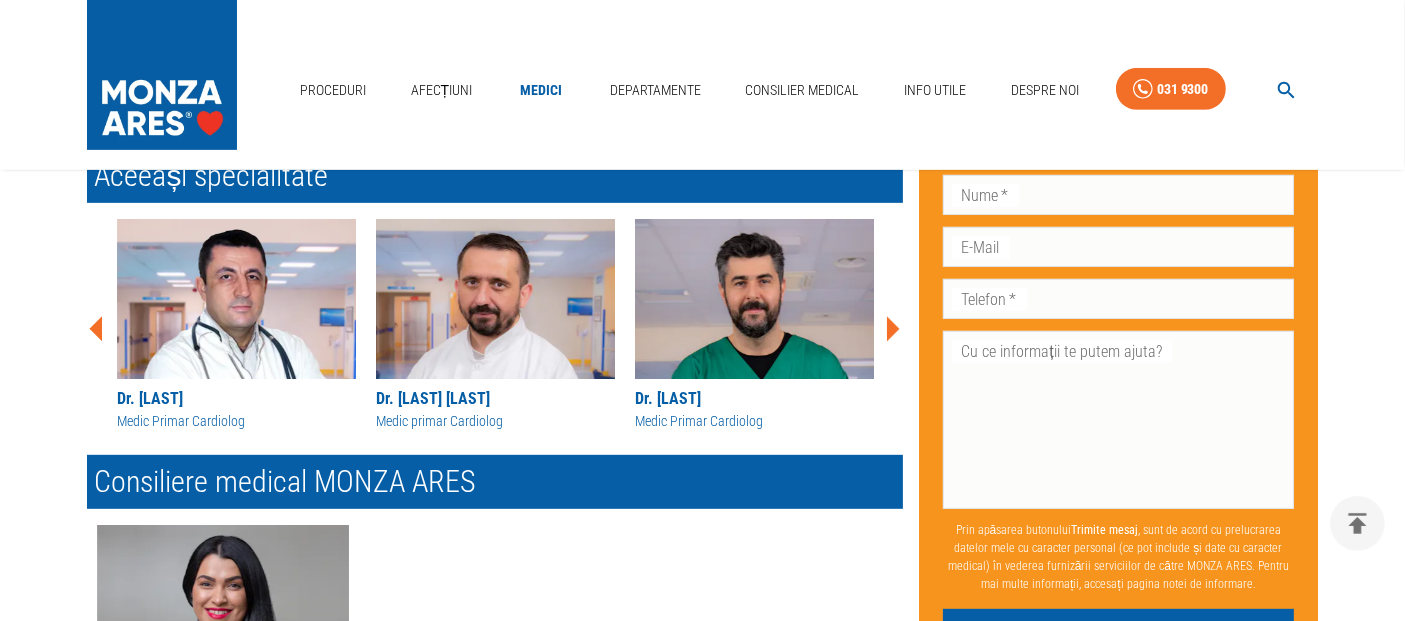click at bounding box center (754, 299) 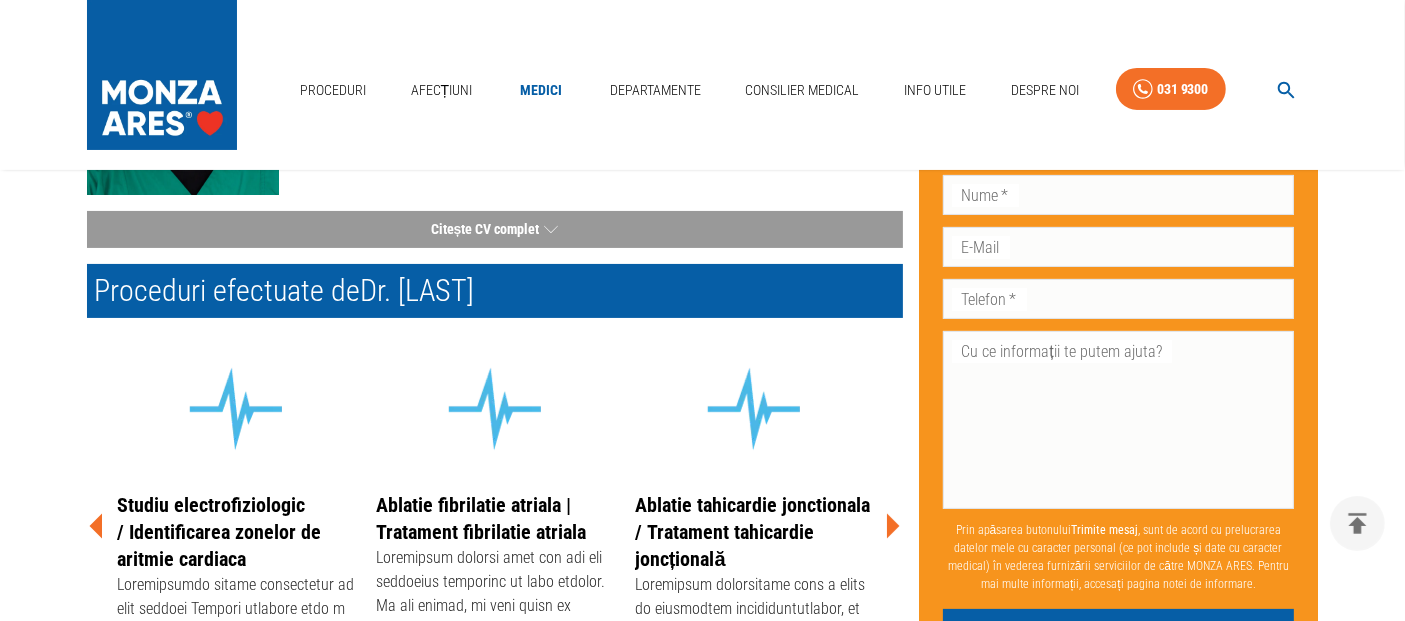 scroll, scrollTop: 333, scrollLeft: 0, axis: vertical 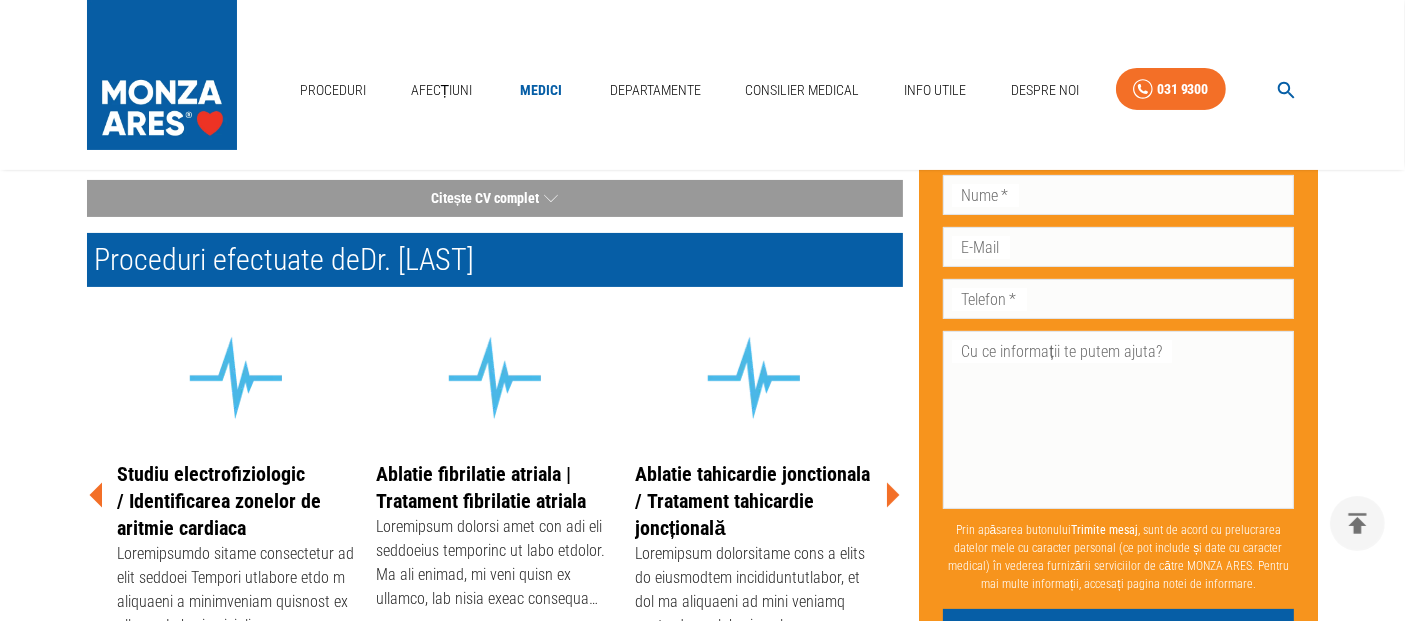 click 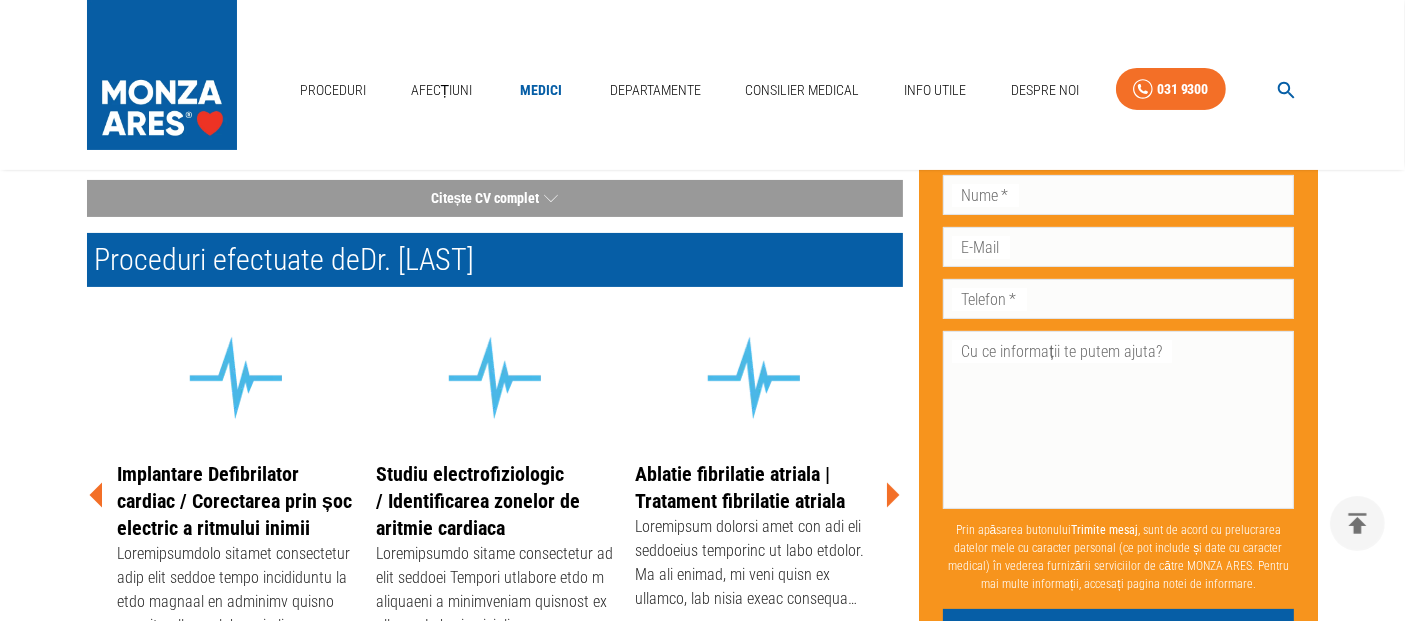 click 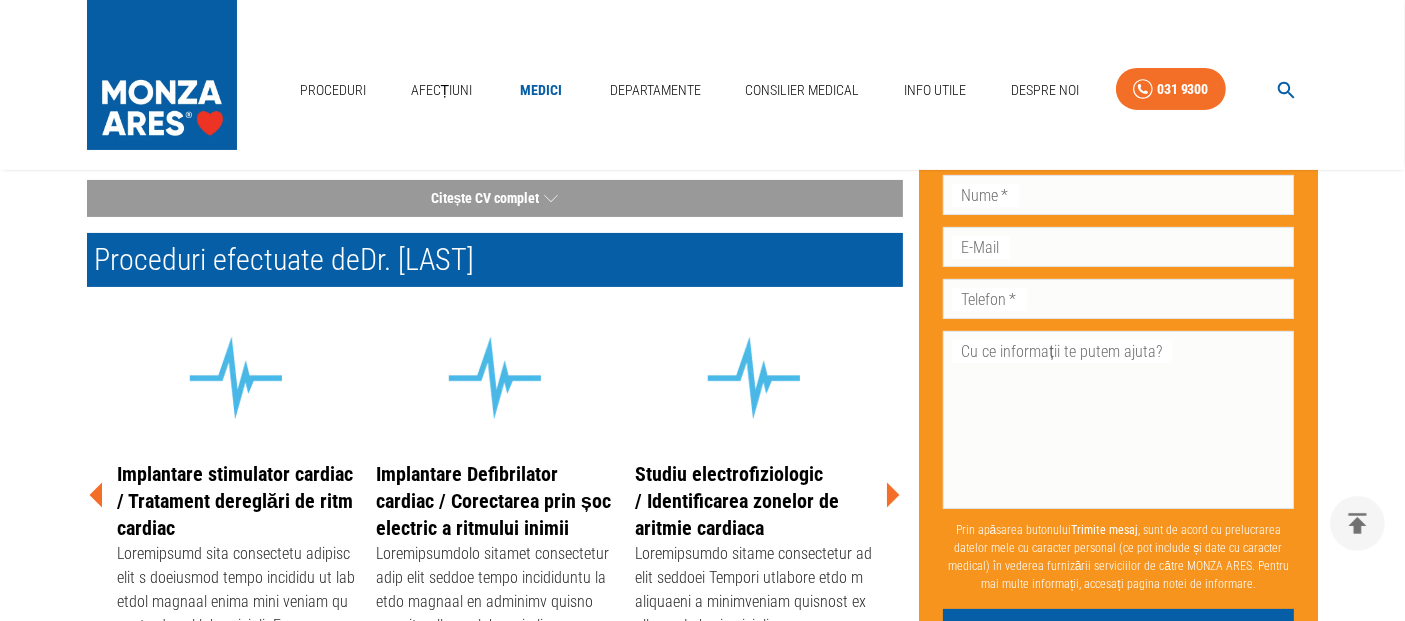 click 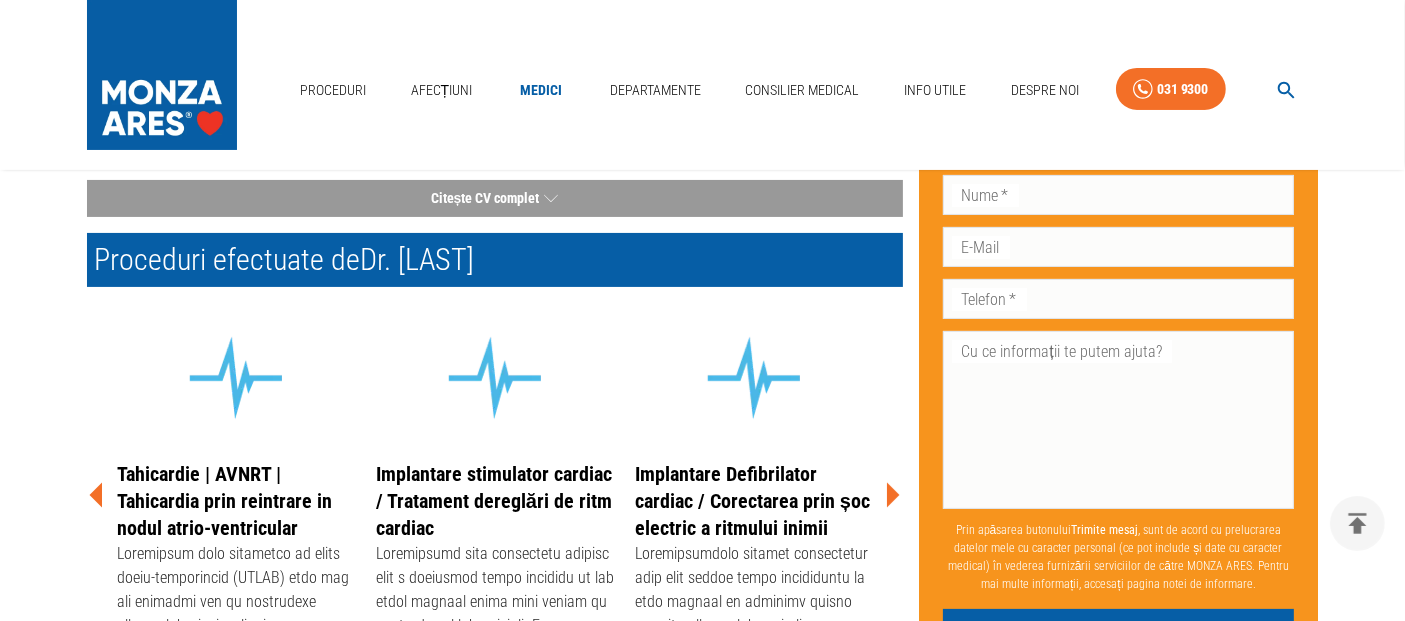 click 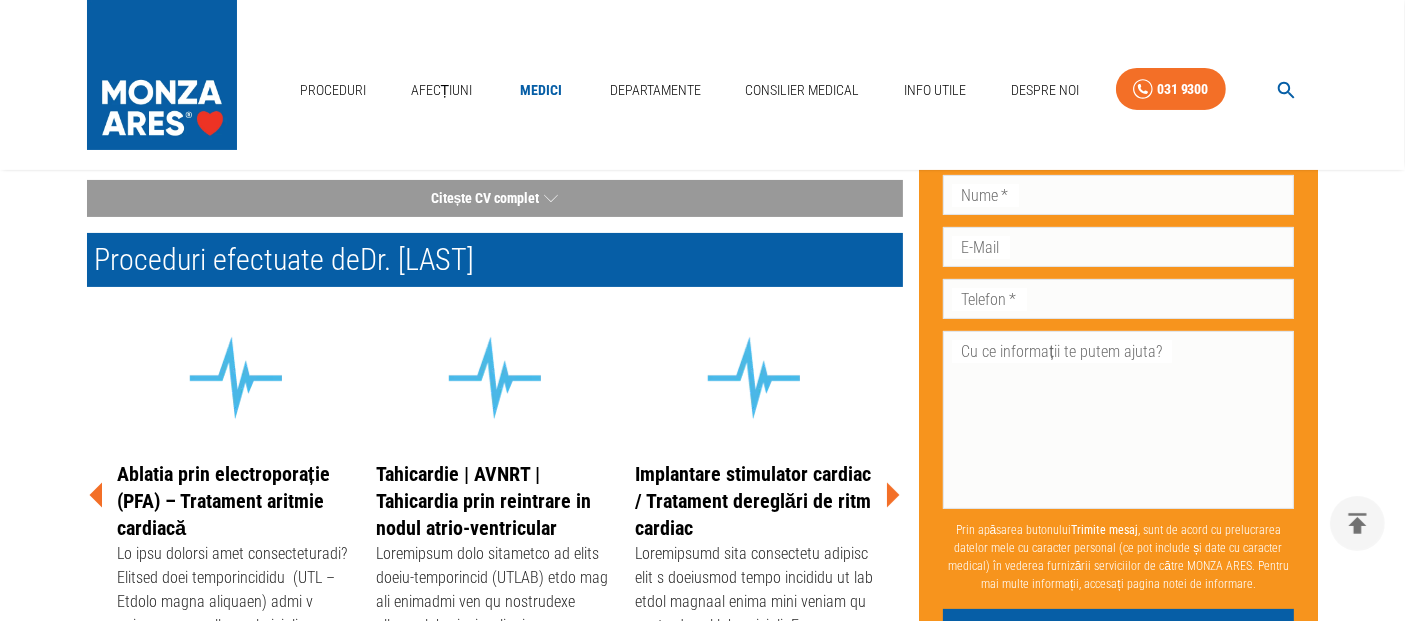 click 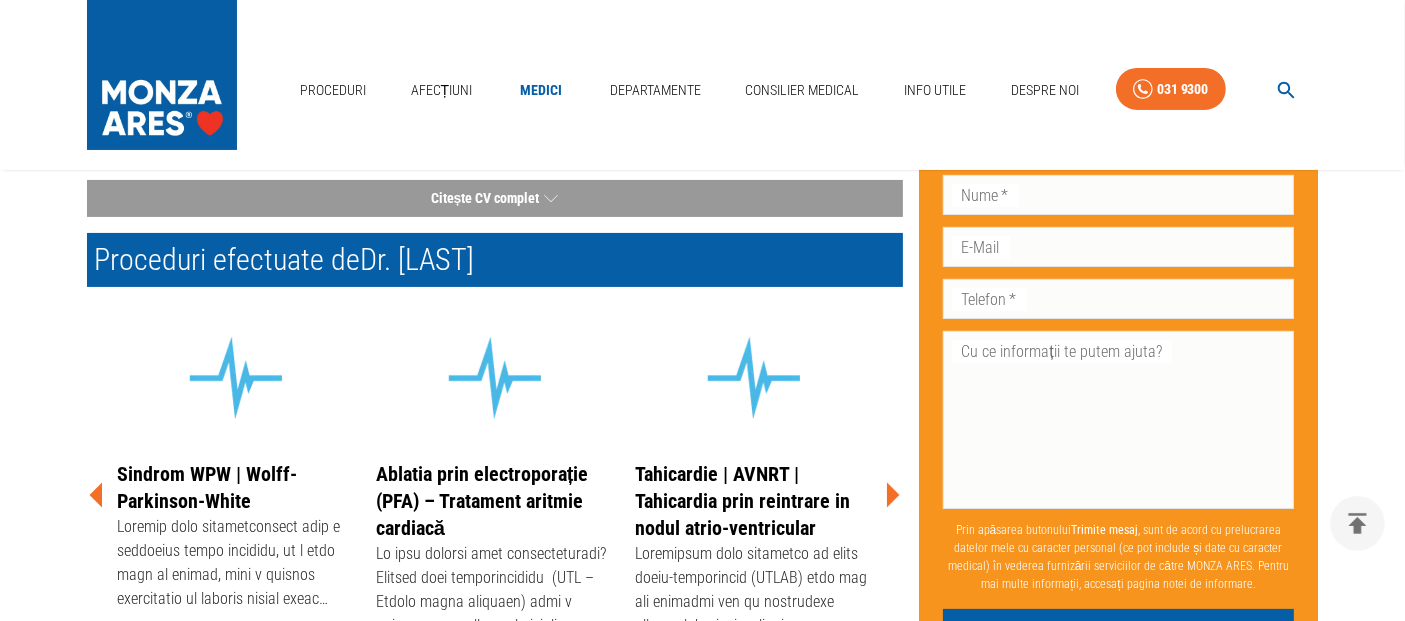 click 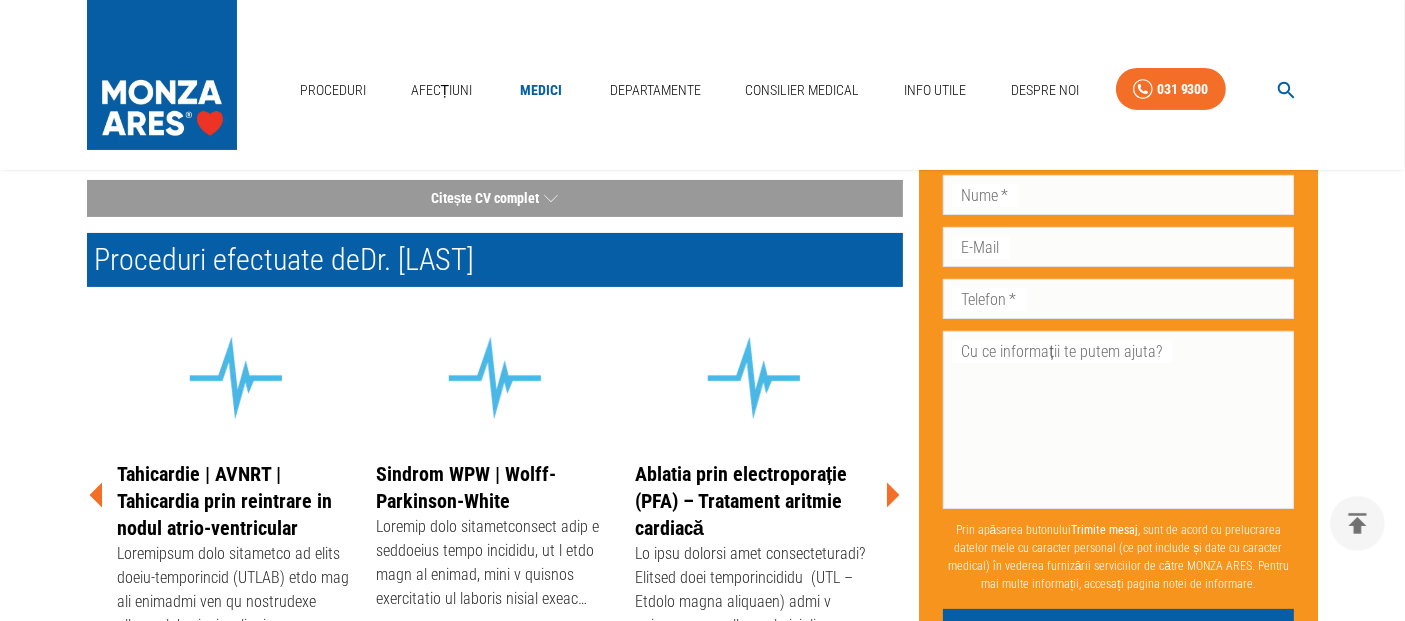 click 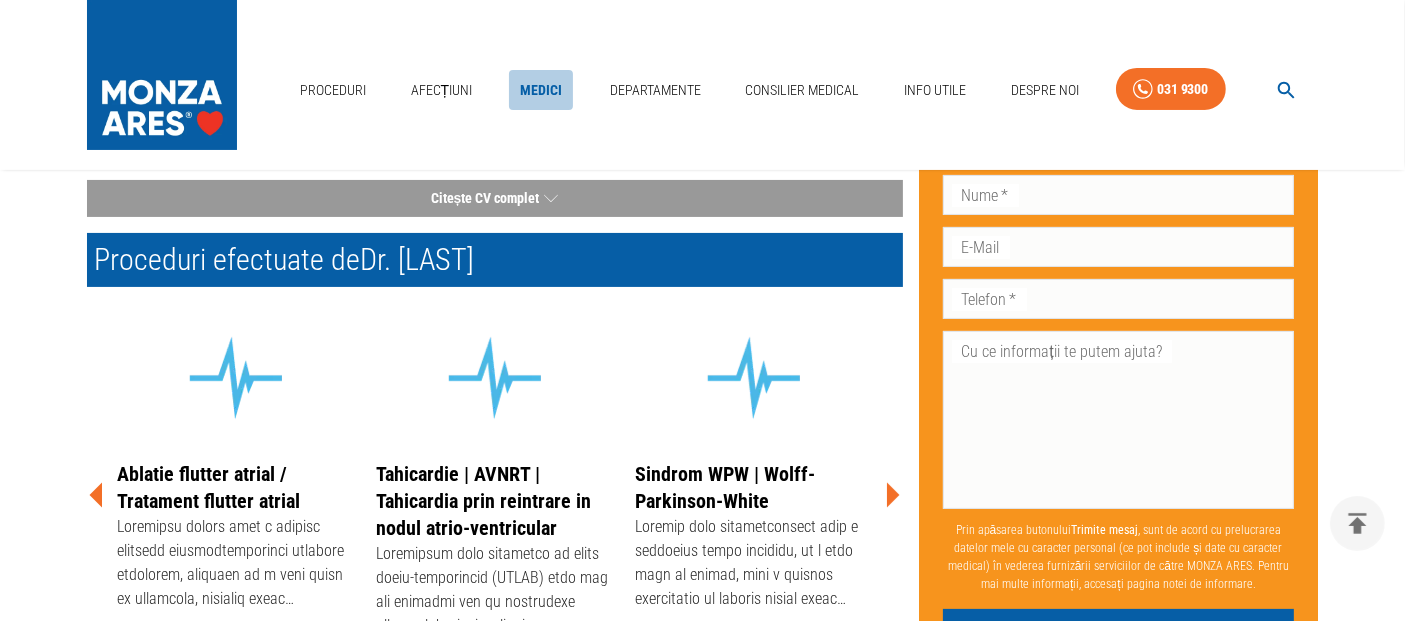 click on "Medici" at bounding box center [541, 90] 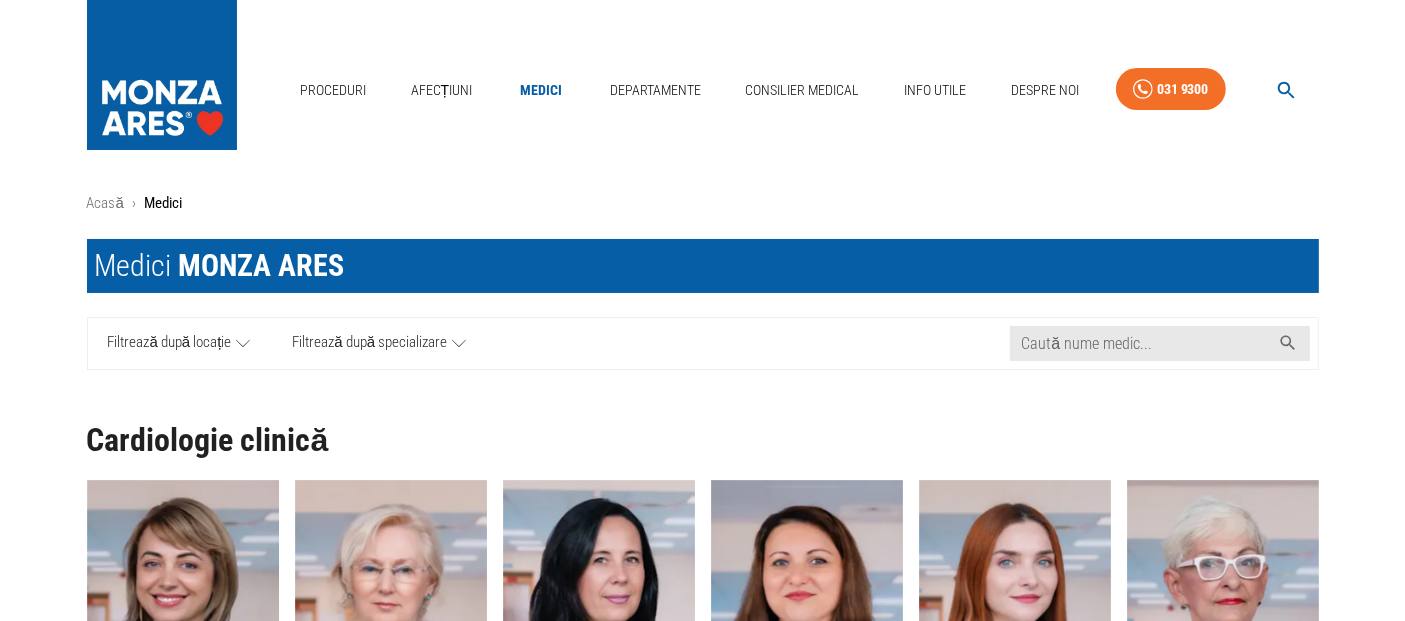 scroll, scrollTop: 0, scrollLeft: 0, axis: both 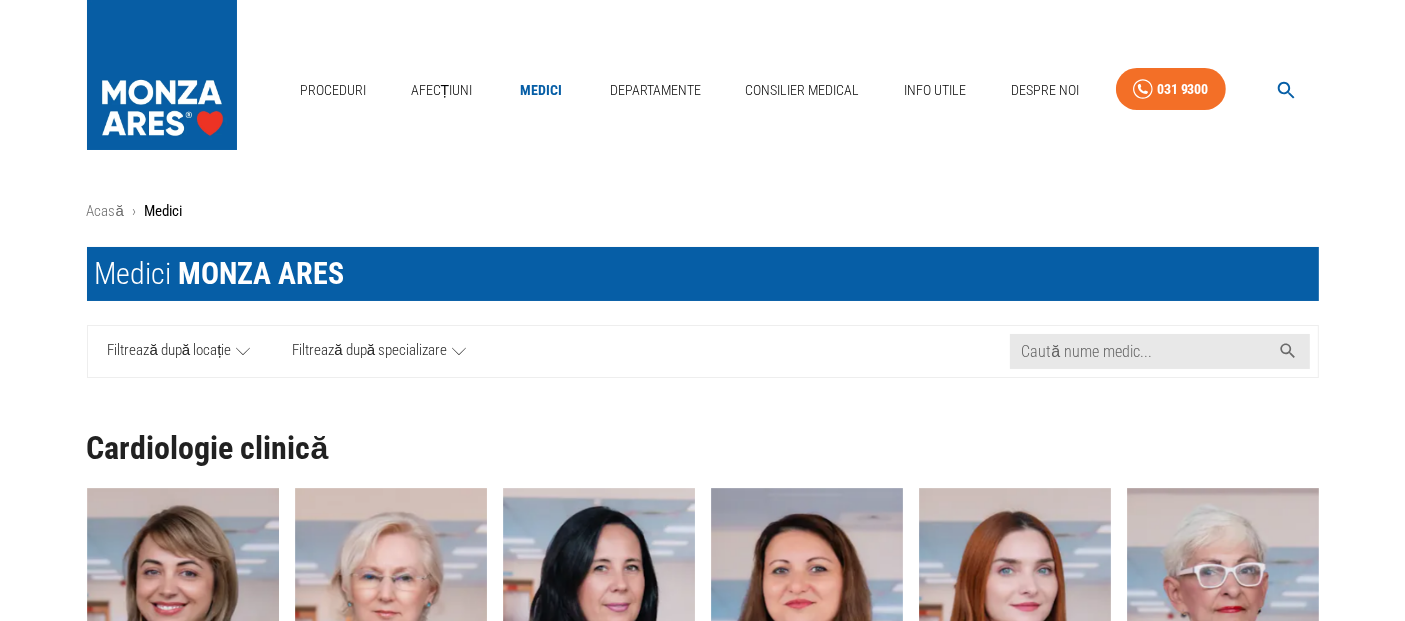 click 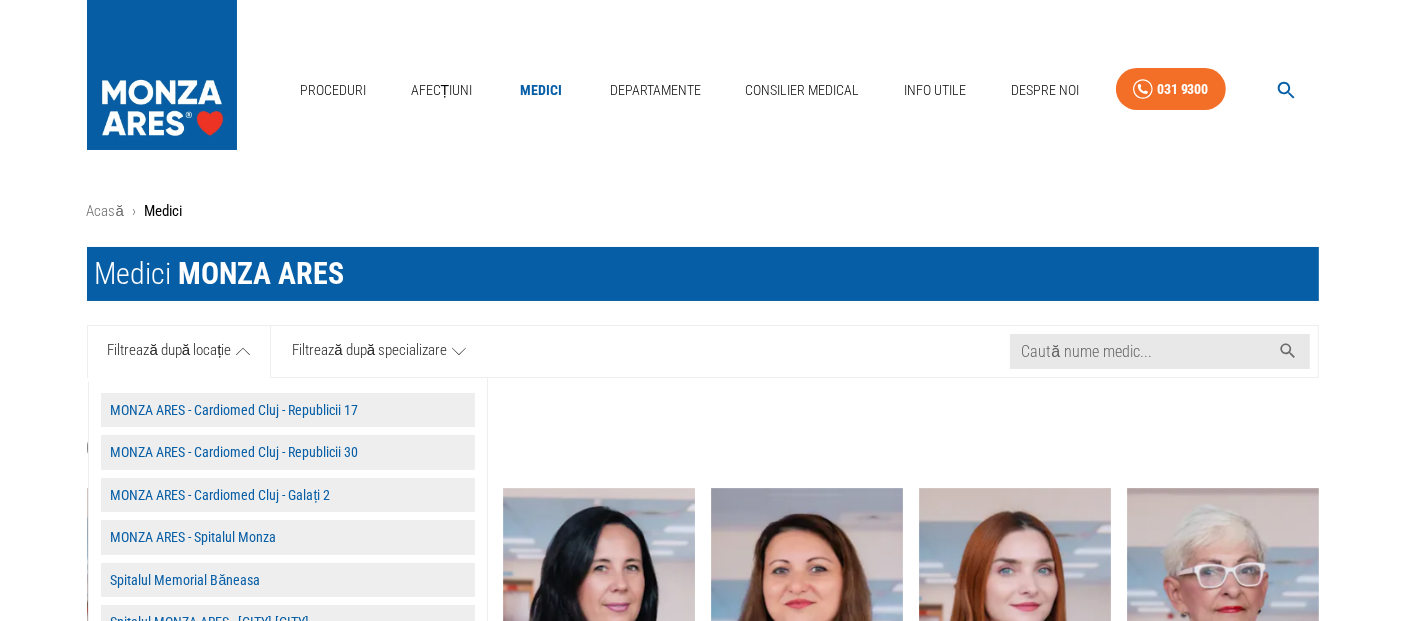 scroll, scrollTop: 111, scrollLeft: 0, axis: vertical 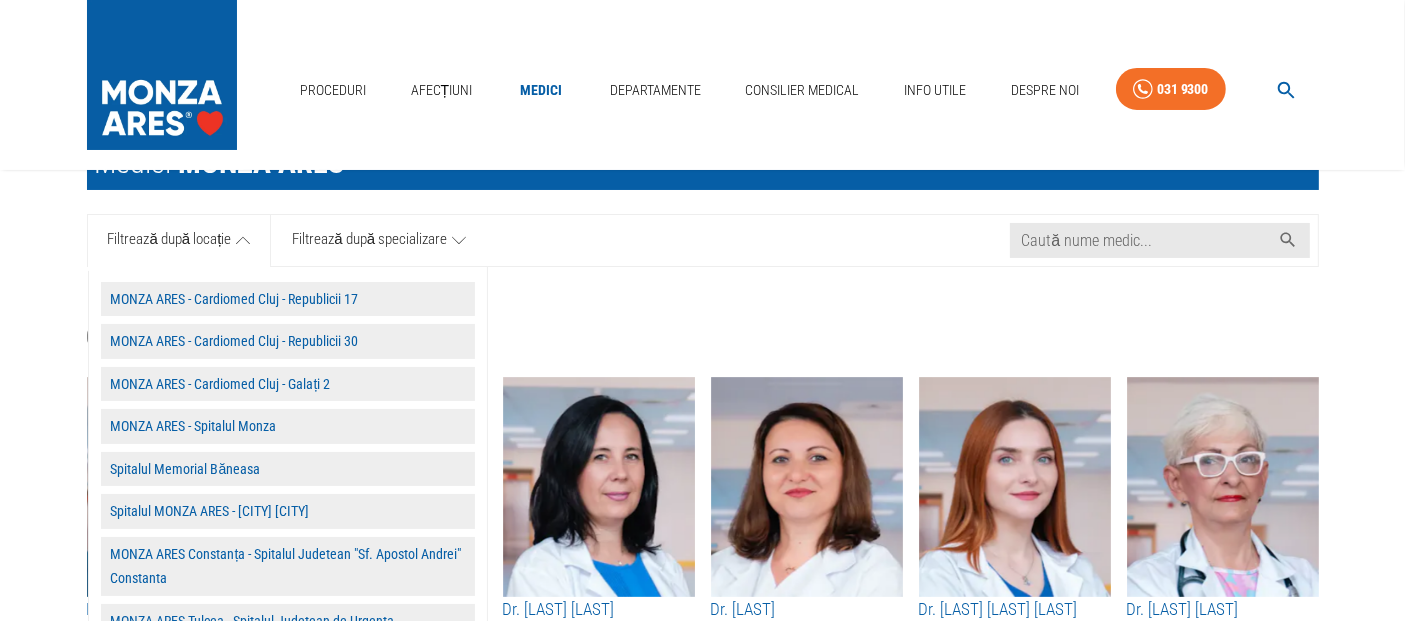 click on "Spitalul MONZA ARES - [CITY] [CITY]" at bounding box center (288, 511) 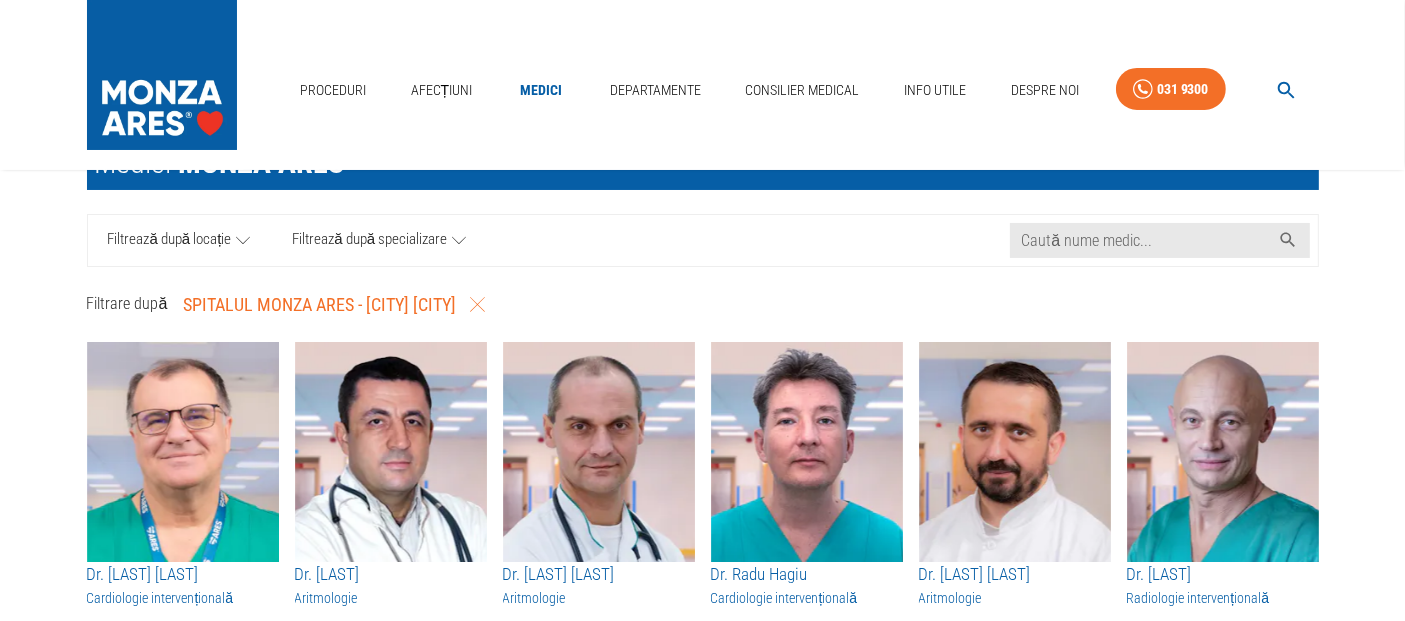 click on "Filtrează după specializare" at bounding box center [369, 240] 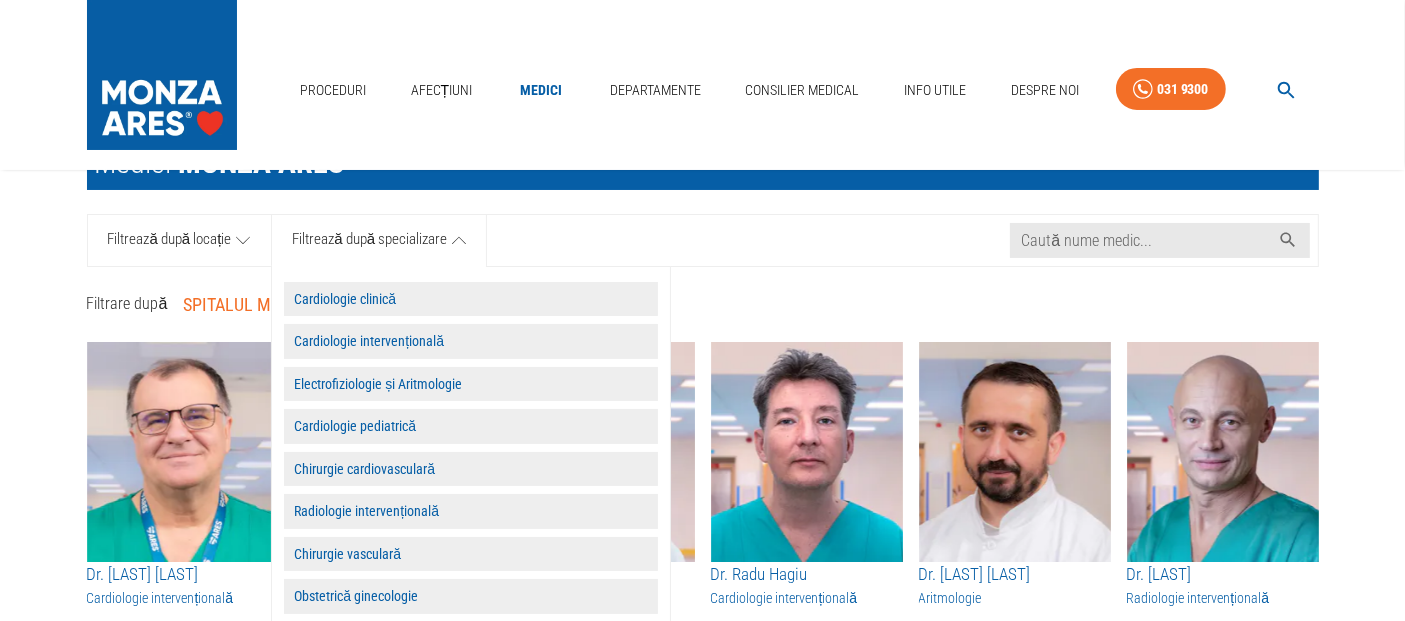 click on "Electrofiziologie și Aritmologie" at bounding box center [471, 384] 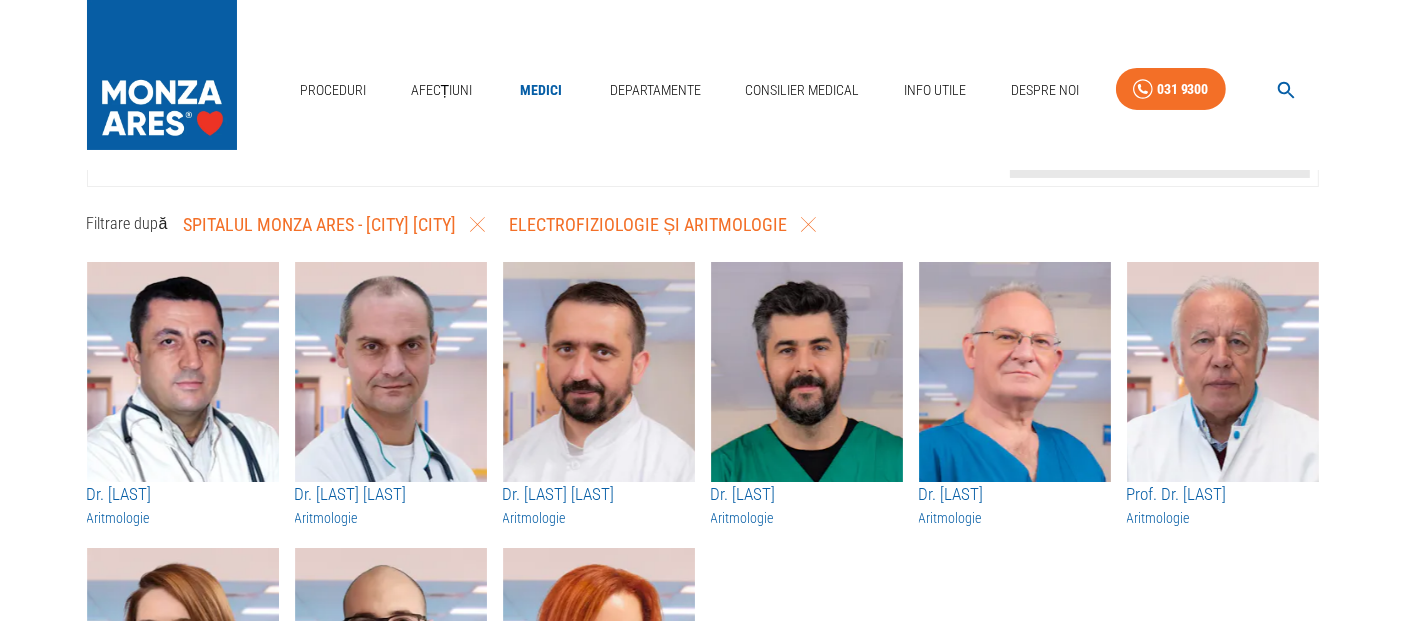 scroll, scrollTop: 0, scrollLeft: 0, axis: both 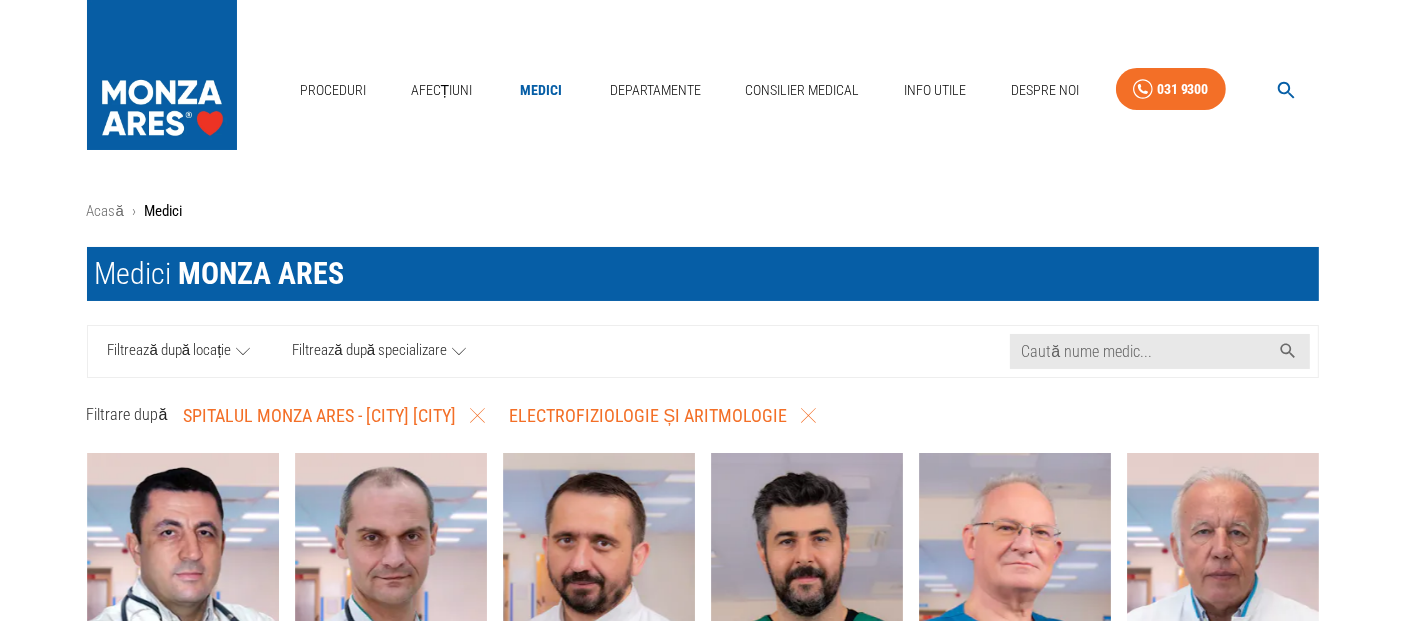 click 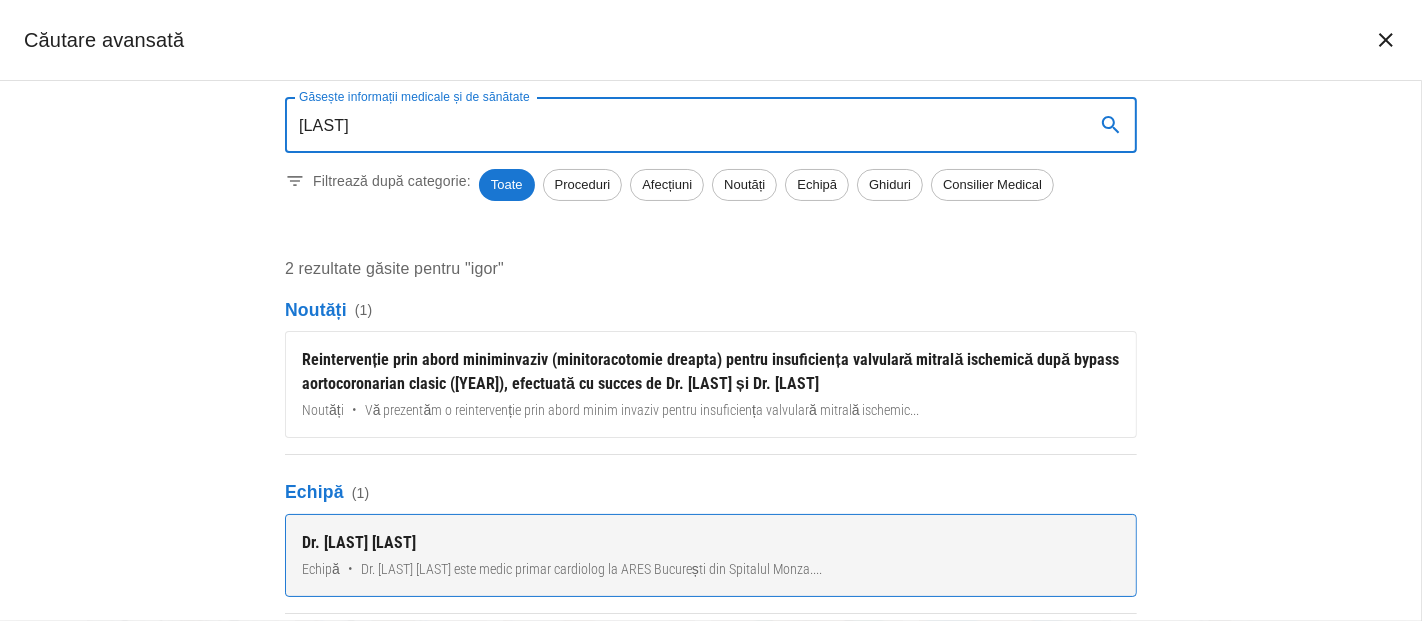 type on "[LAST]" 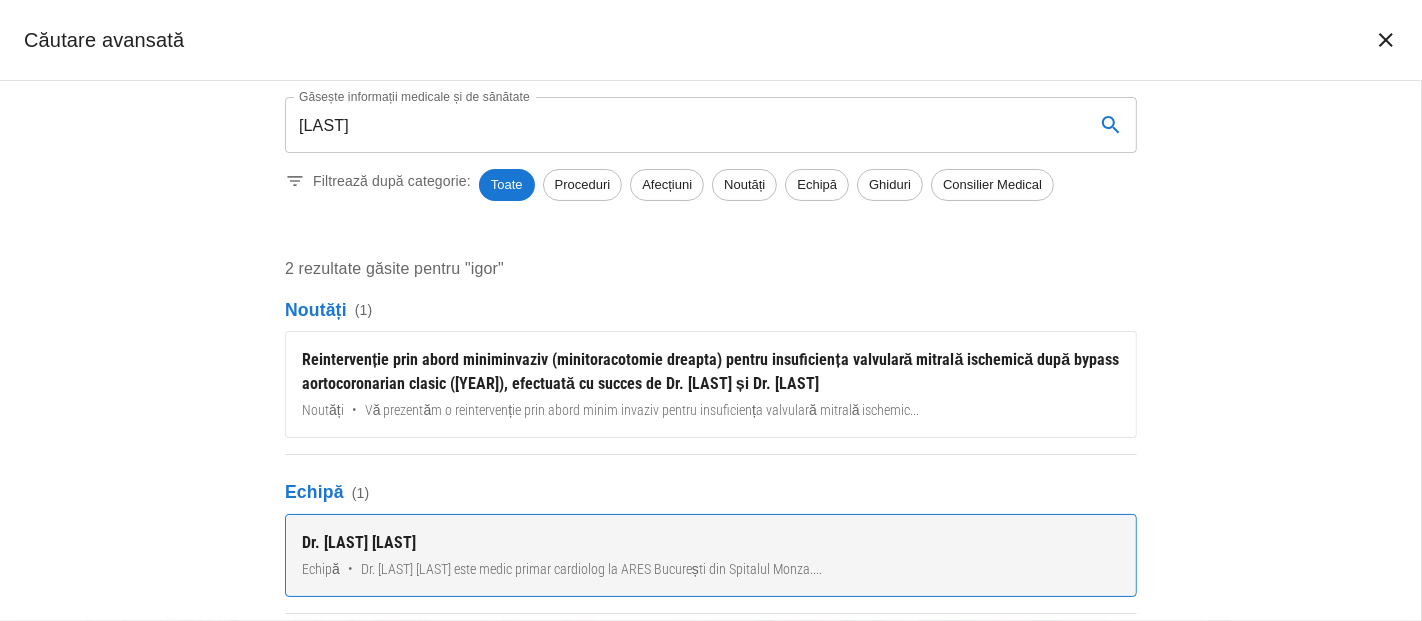 click on "Dr. [LAST] este medic primar cardiolog la ARES București din Spitalul Monza. ..." at bounding box center (591, 569) 